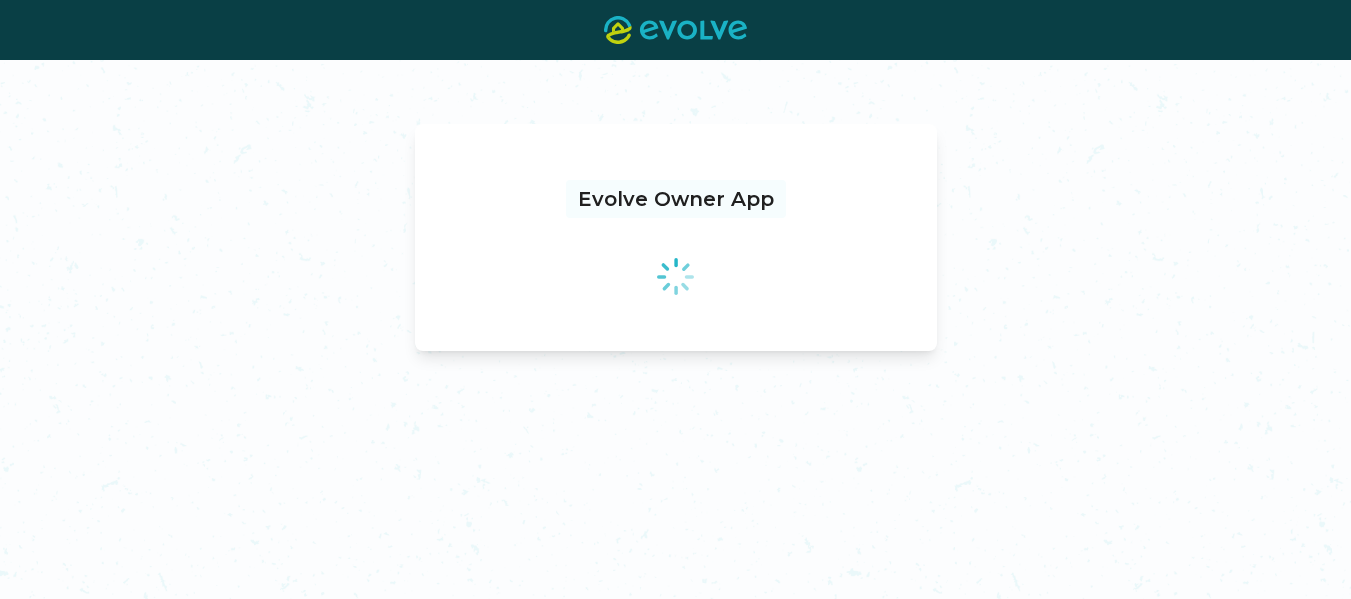 scroll, scrollTop: 0, scrollLeft: 0, axis: both 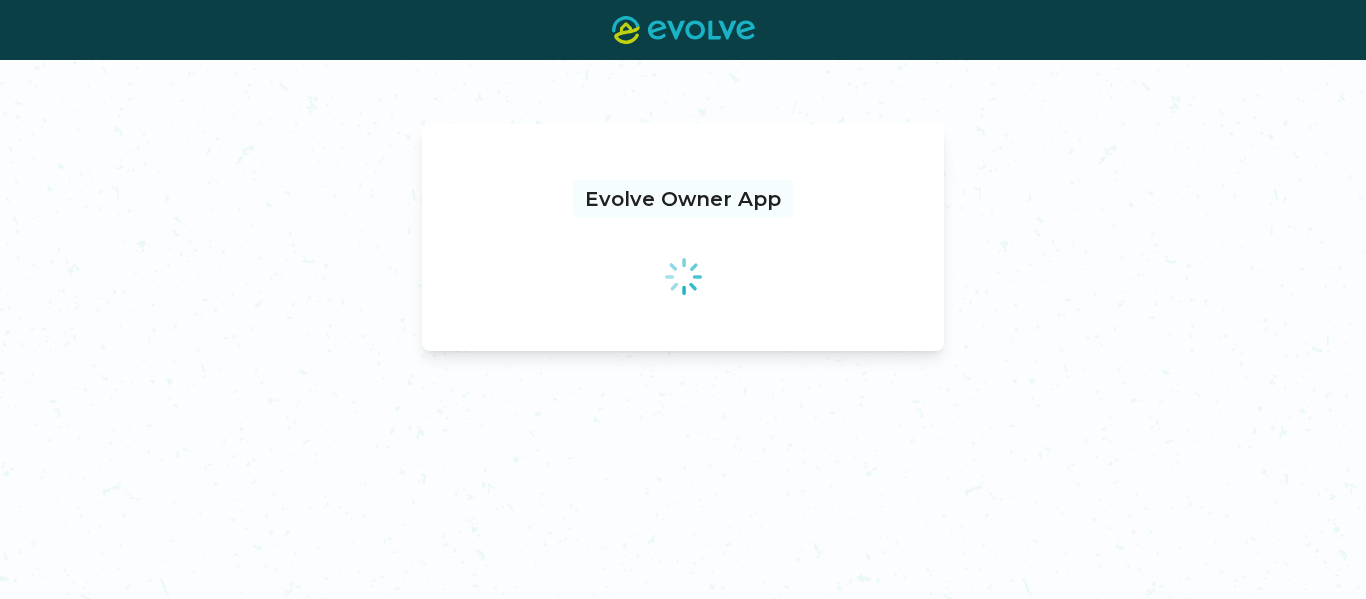 click on "Evolve Owner App" at bounding box center (683, 329) 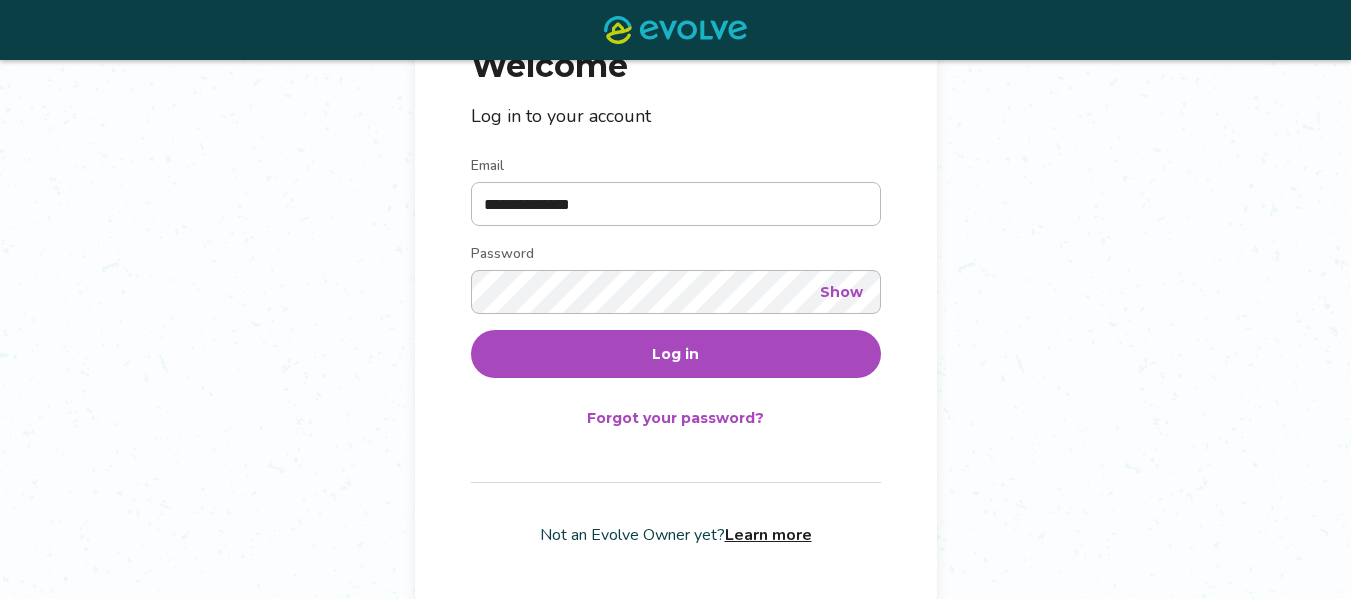 scroll, scrollTop: 224, scrollLeft: 0, axis: vertical 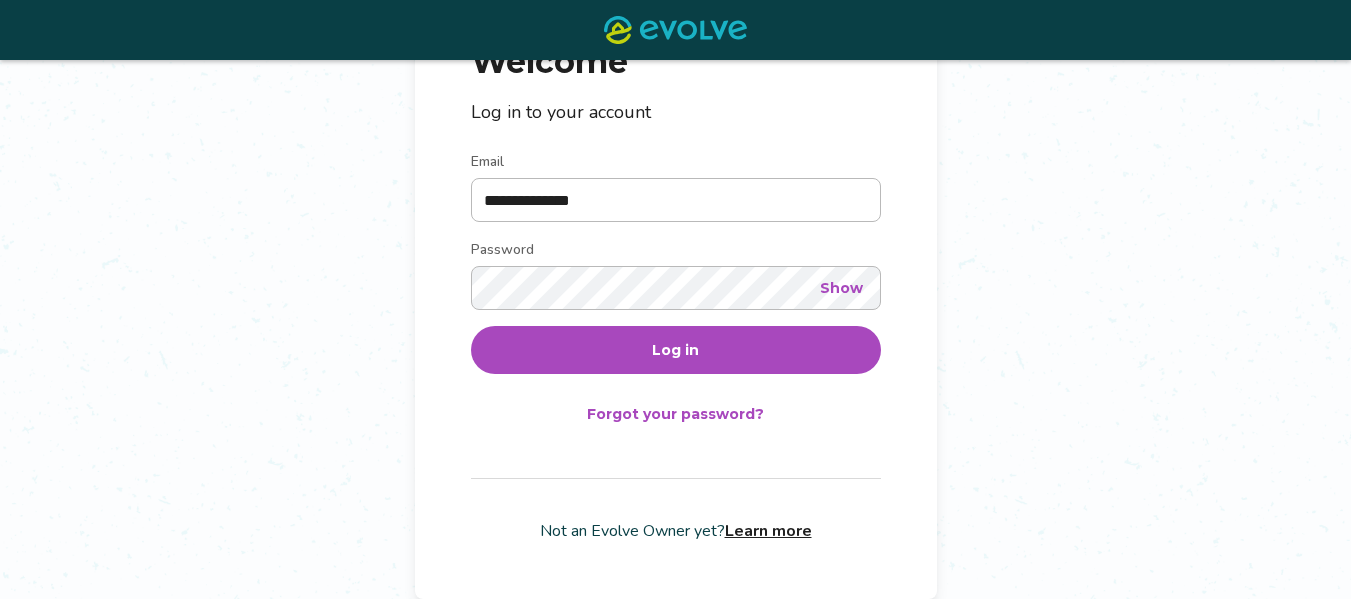 click on "Log in" at bounding box center (675, 350) 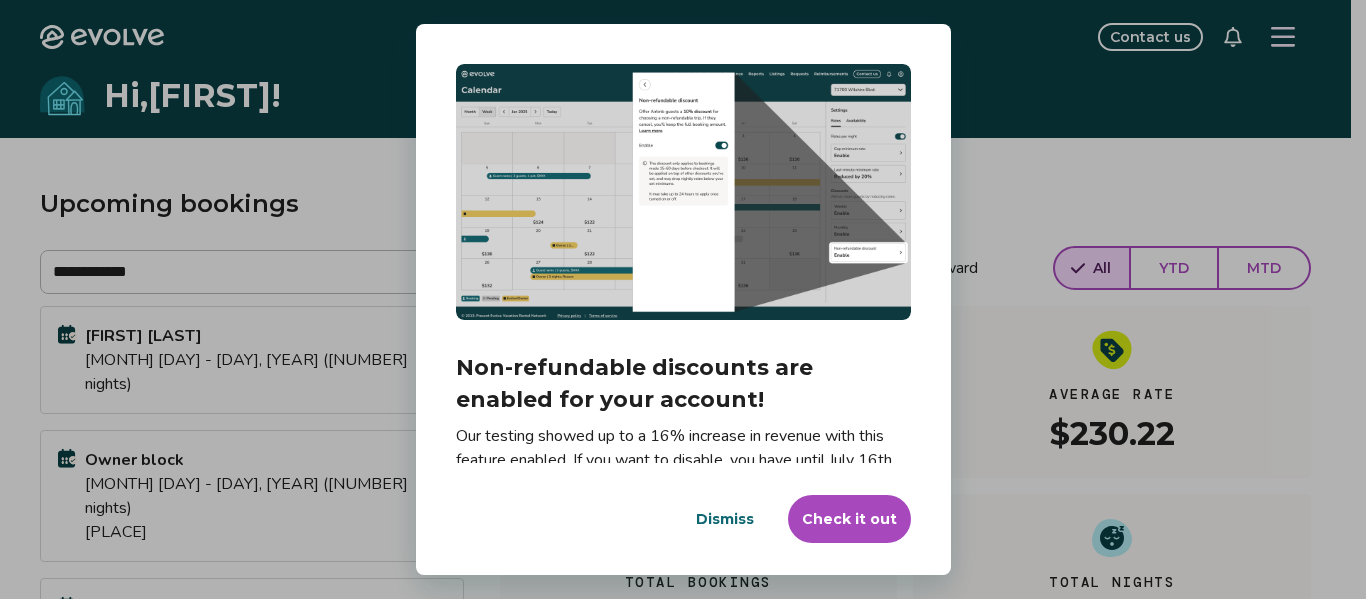 click on "Dismiss" at bounding box center [725, 519] 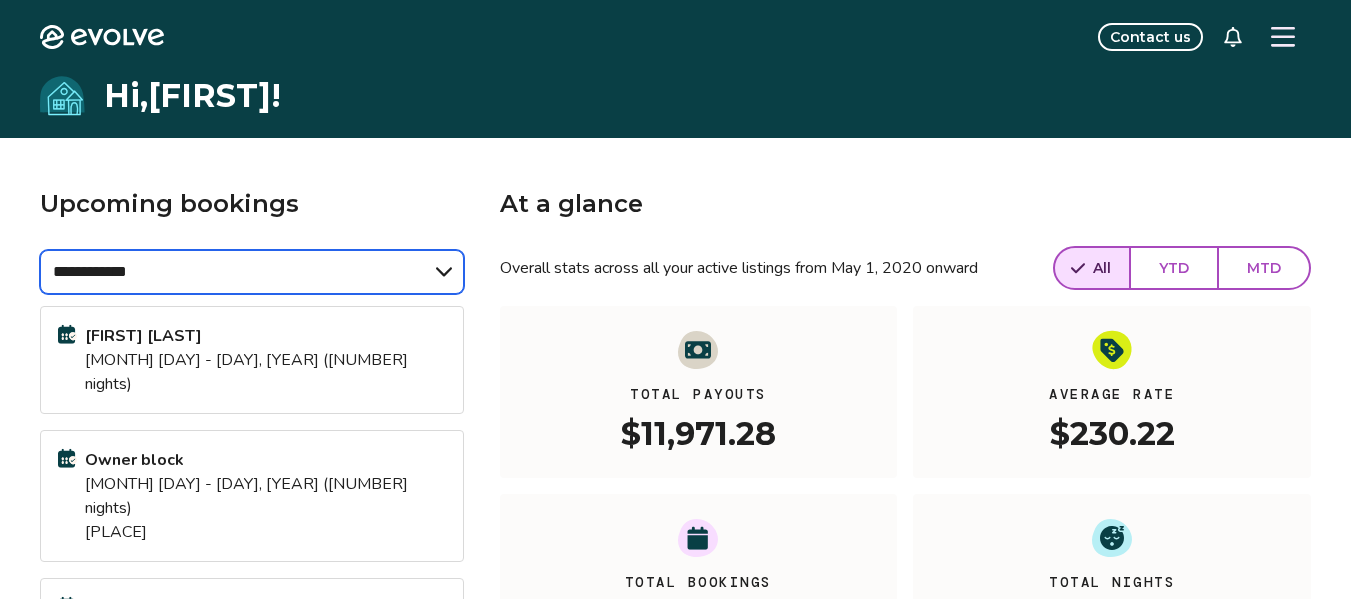 click on "**********" at bounding box center (252, 272) 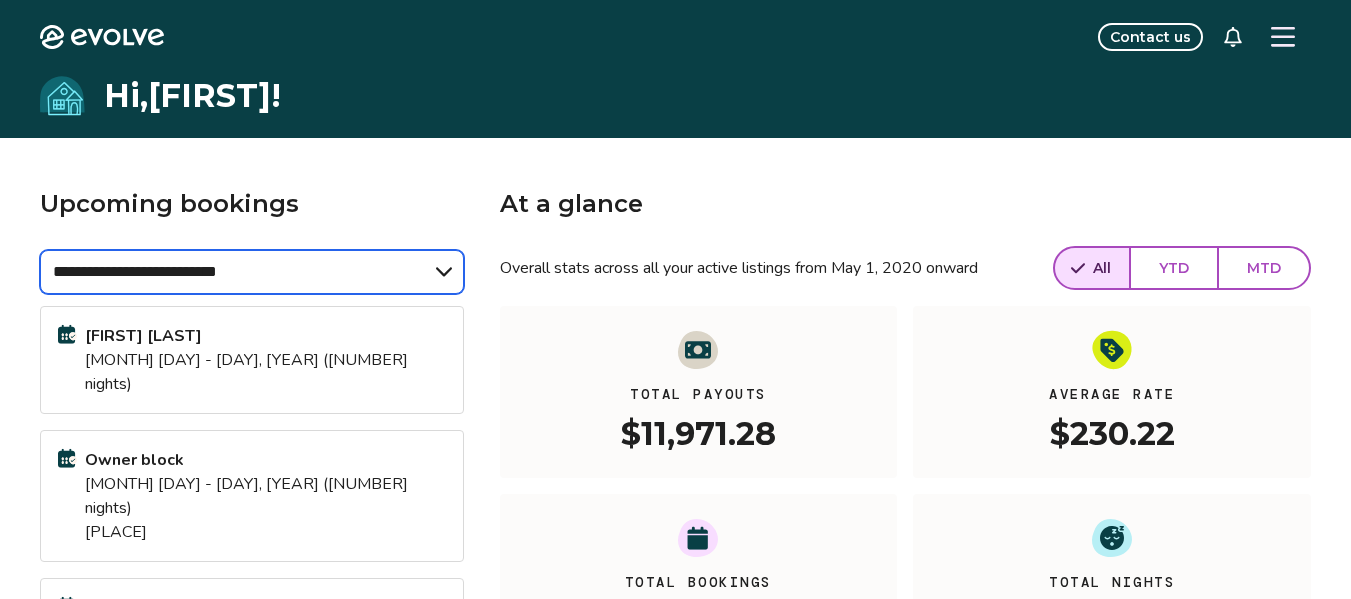 click on "**********" at bounding box center (252, 272) 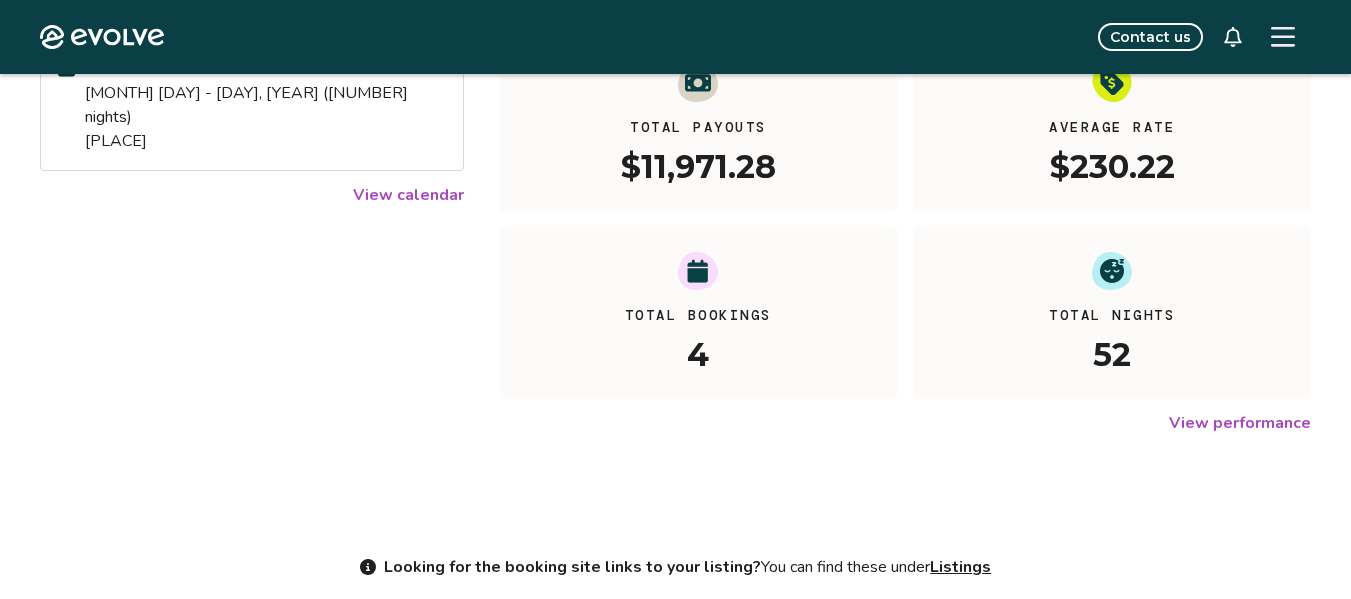 scroll, scrollTop: 133, scrollLeft: 0, axis: vertical 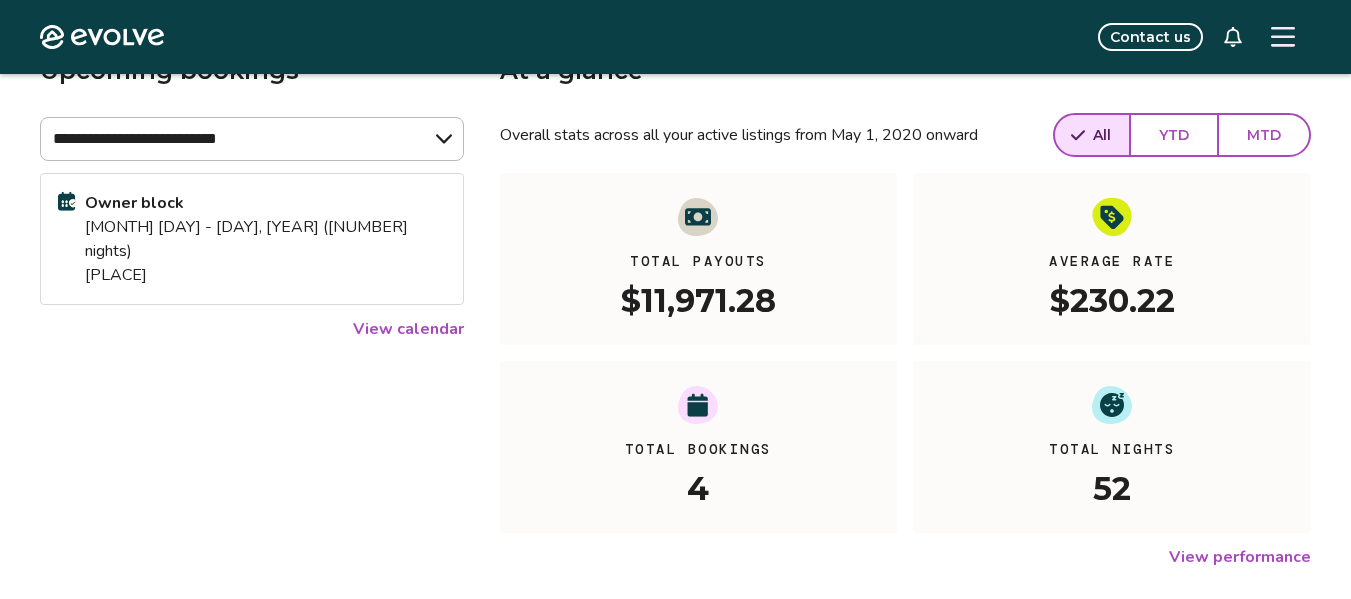 click on "View calendar" at bounding box center (408, 329) 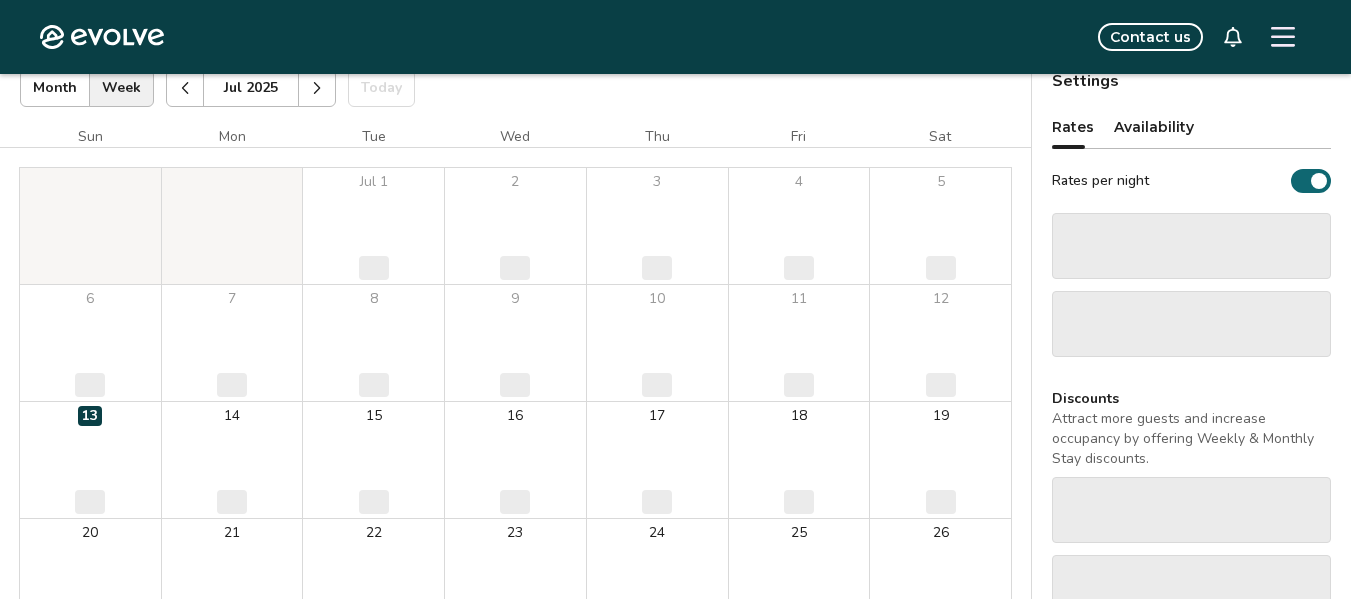 scroll, scrollTop: 69, scrollLeft: 0, axis: vertical 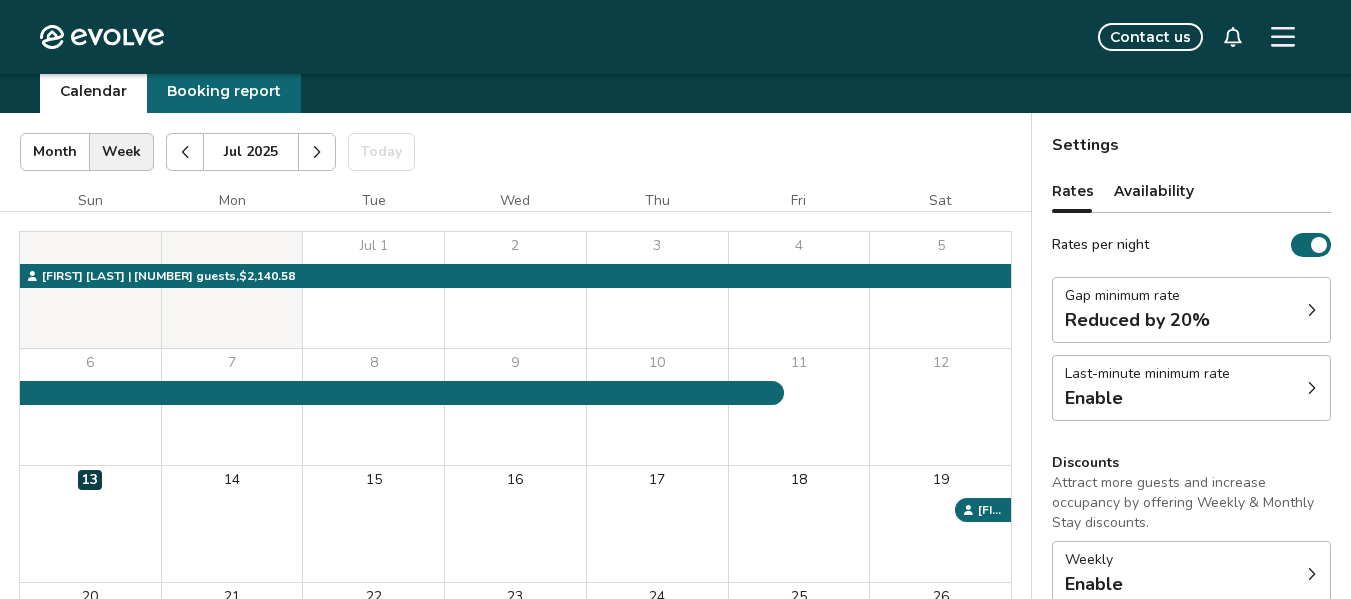 click on "Month" at bounding box center [55, 152] 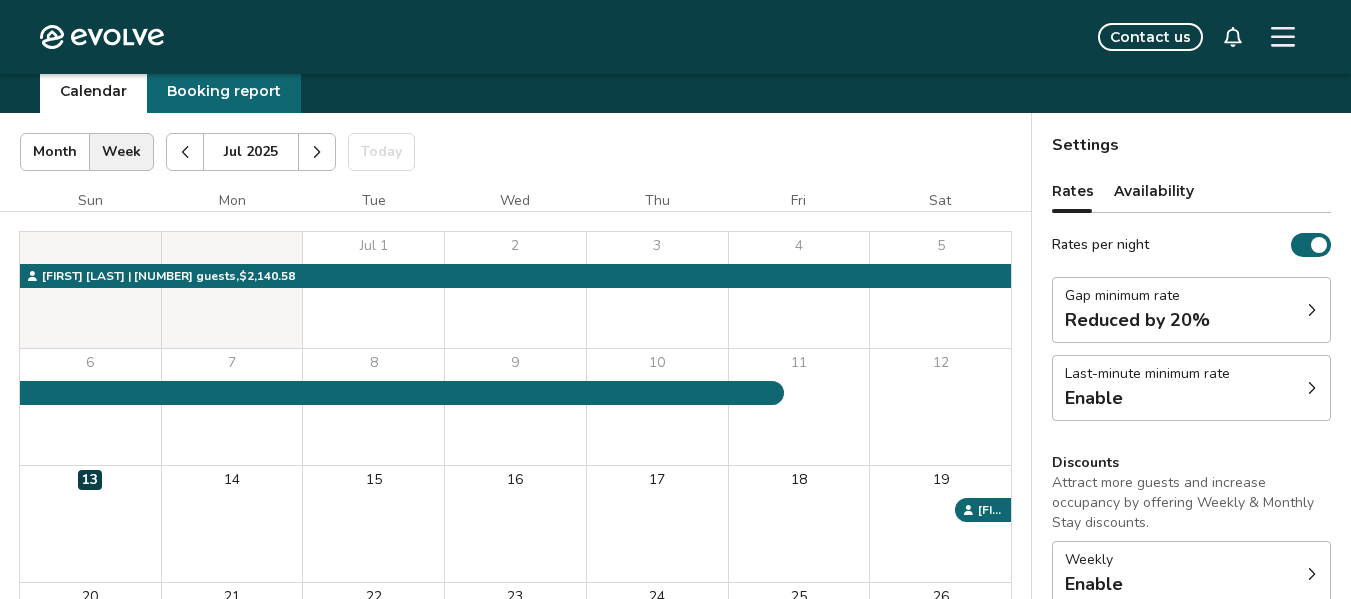 click at bounding box center [185, 152] 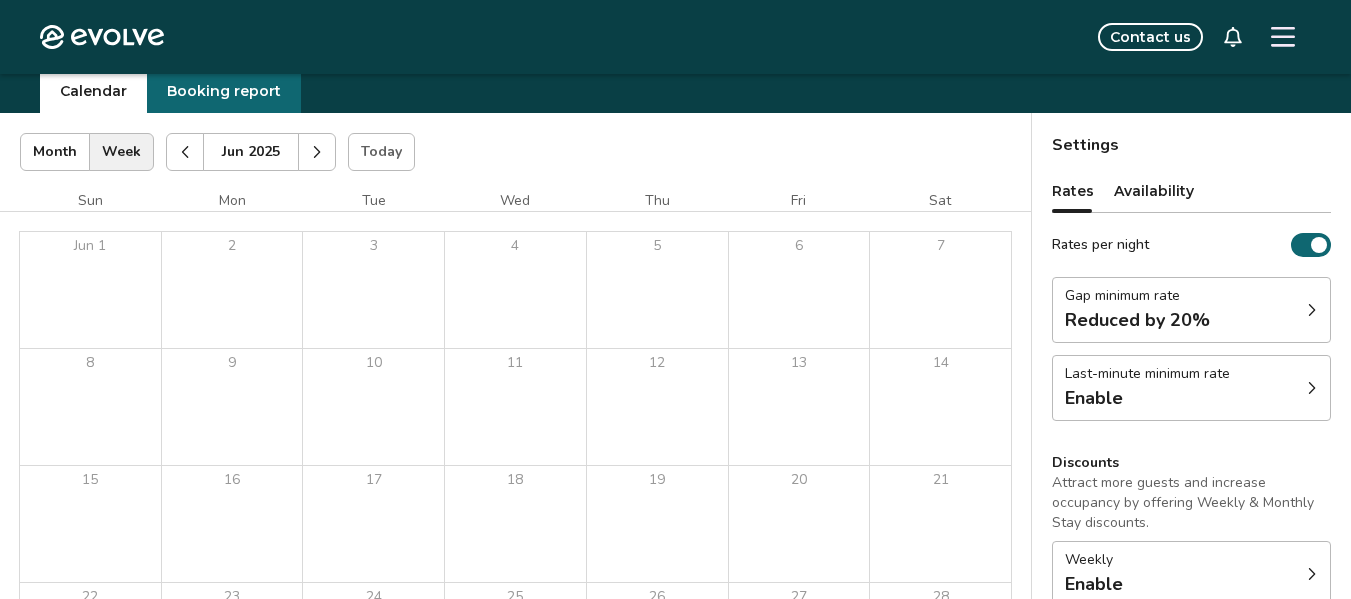 click at bounding box center (185, 152) 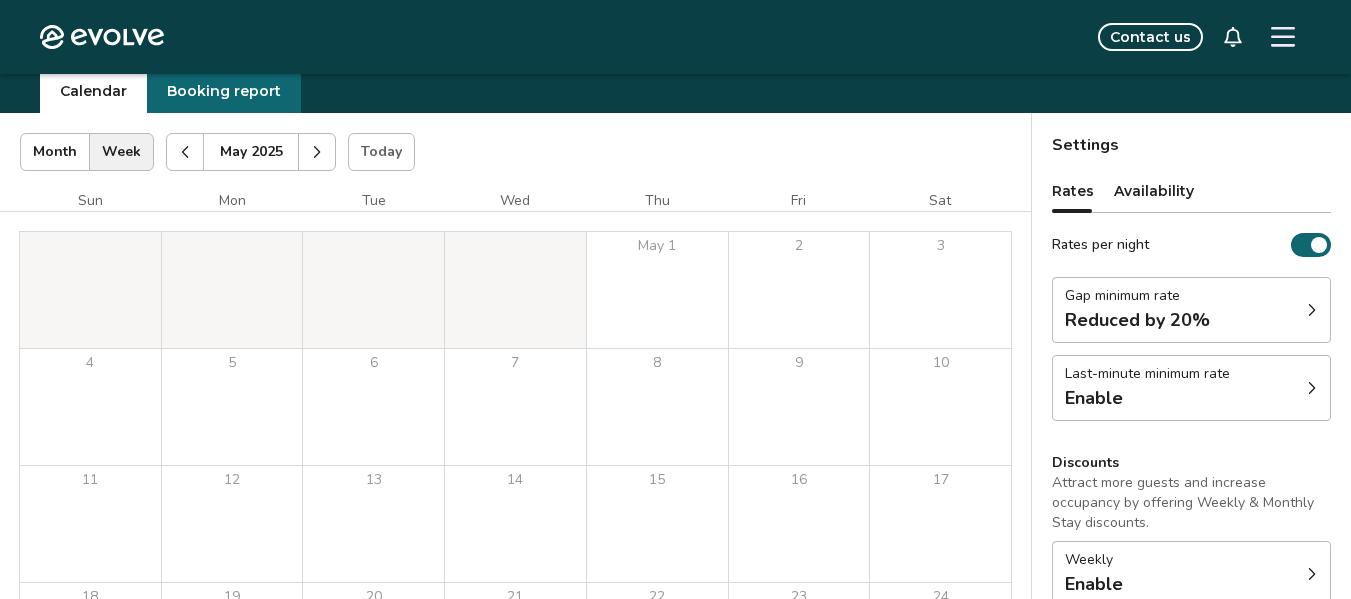 click at bounding box center (185, 152) 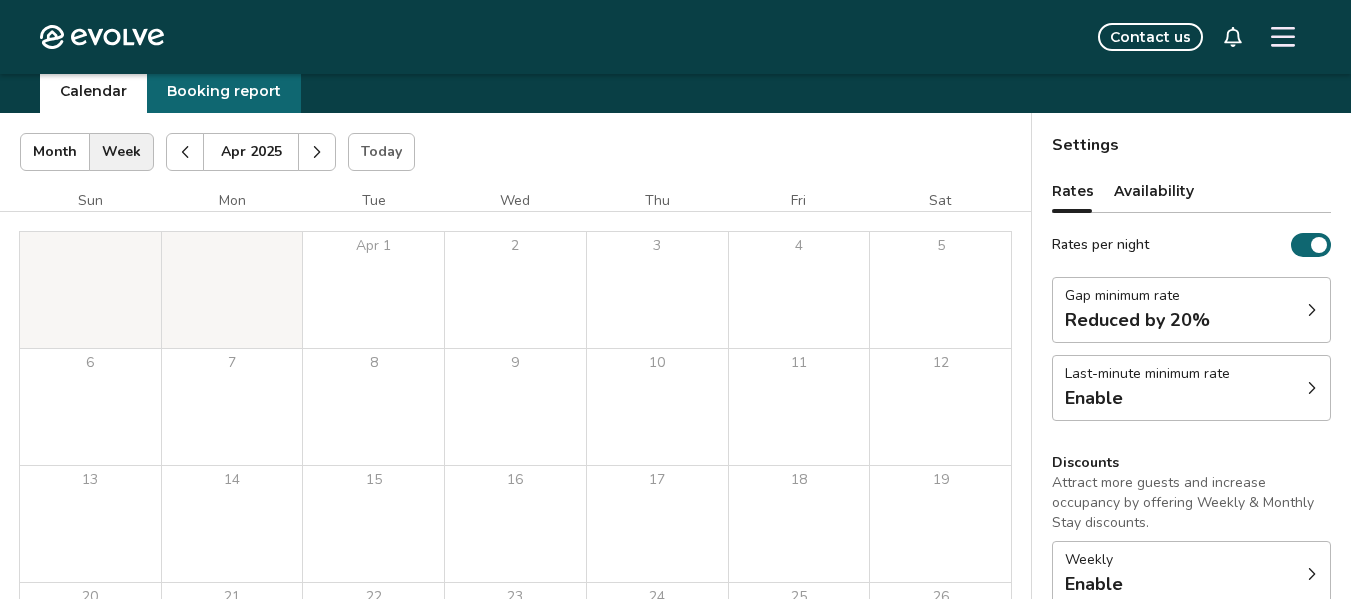 click at bounding box center [185, 152] 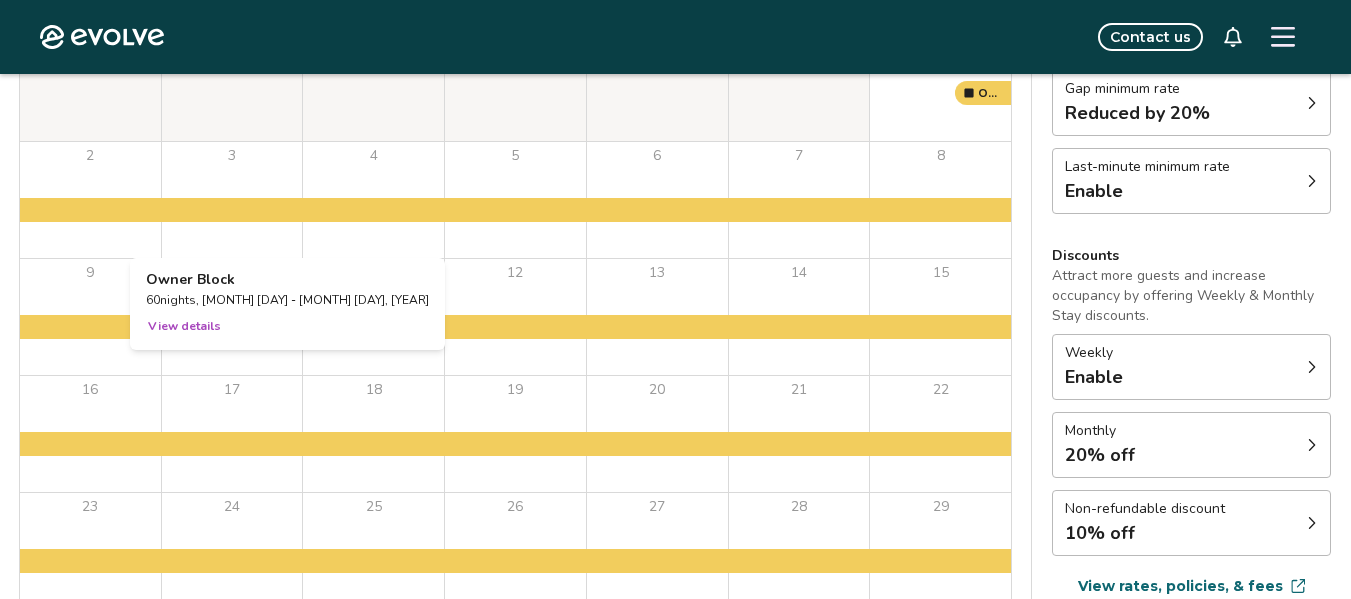 scroll, scrollTop: 10, scrollLeft: 0, axis: vertical 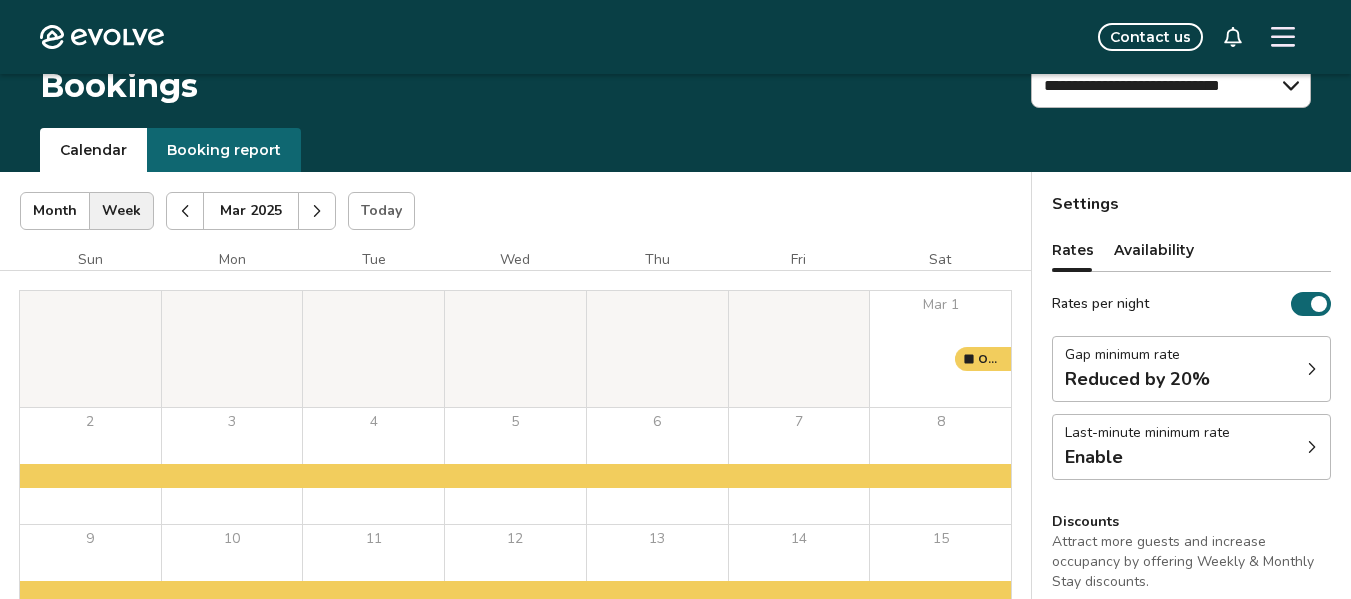 click 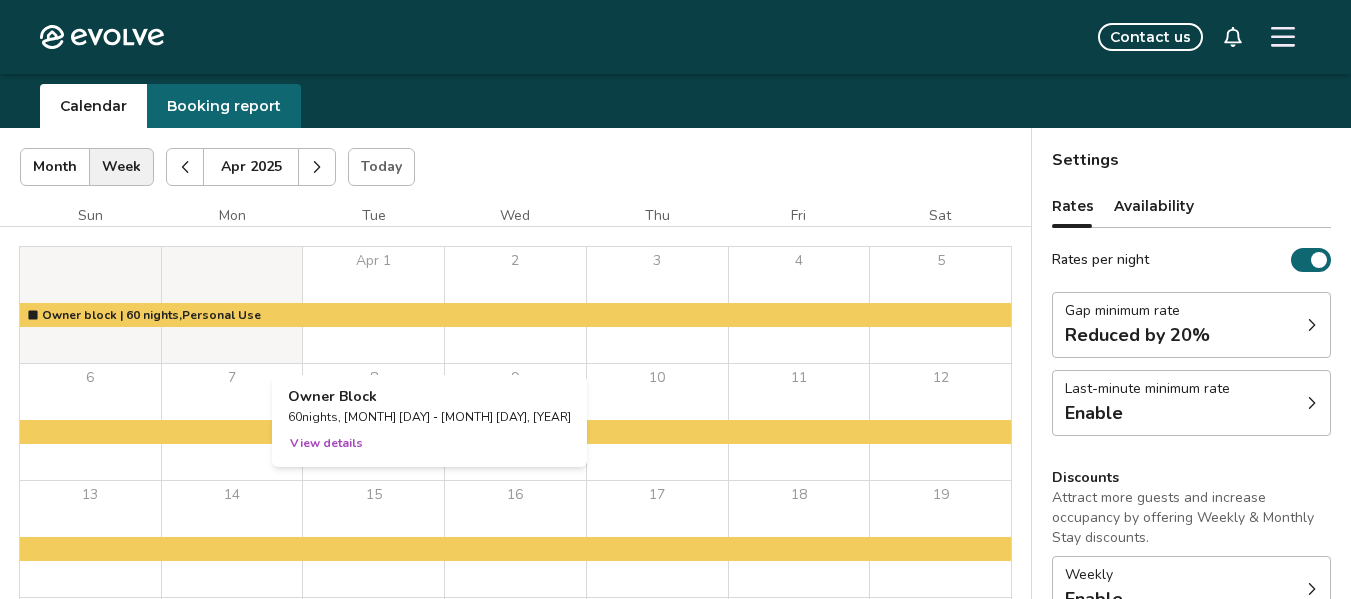 scroll, scrollTop: 10, scrollLeft: 0, axis: vertical 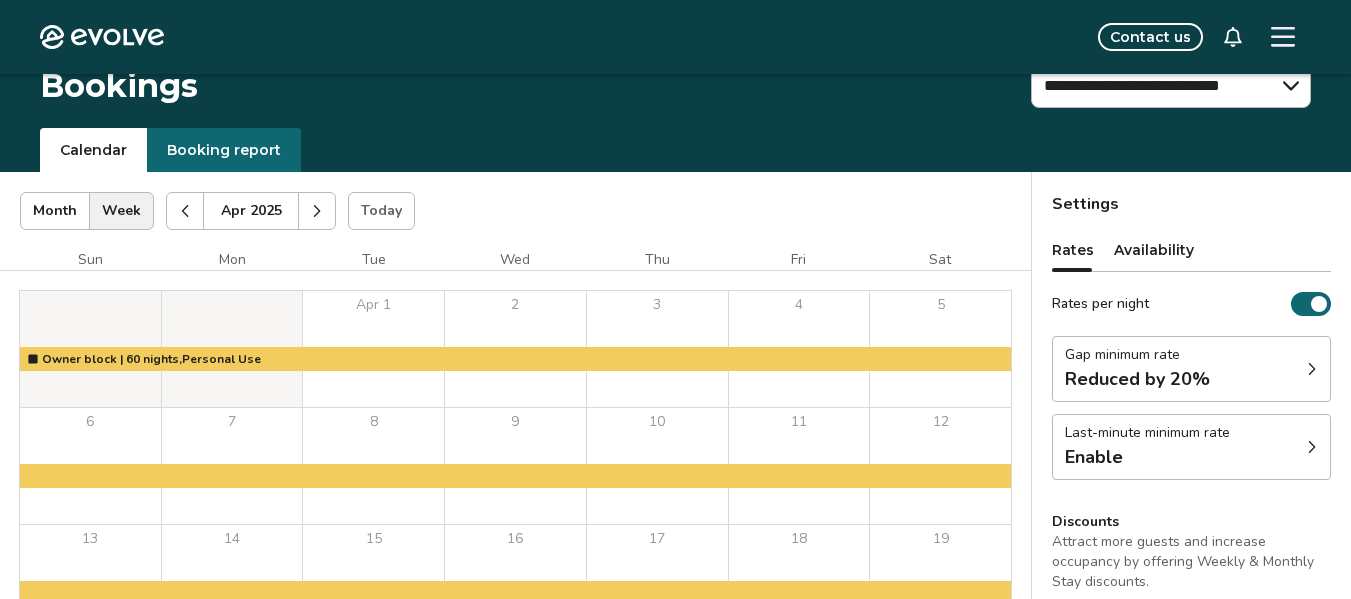 click 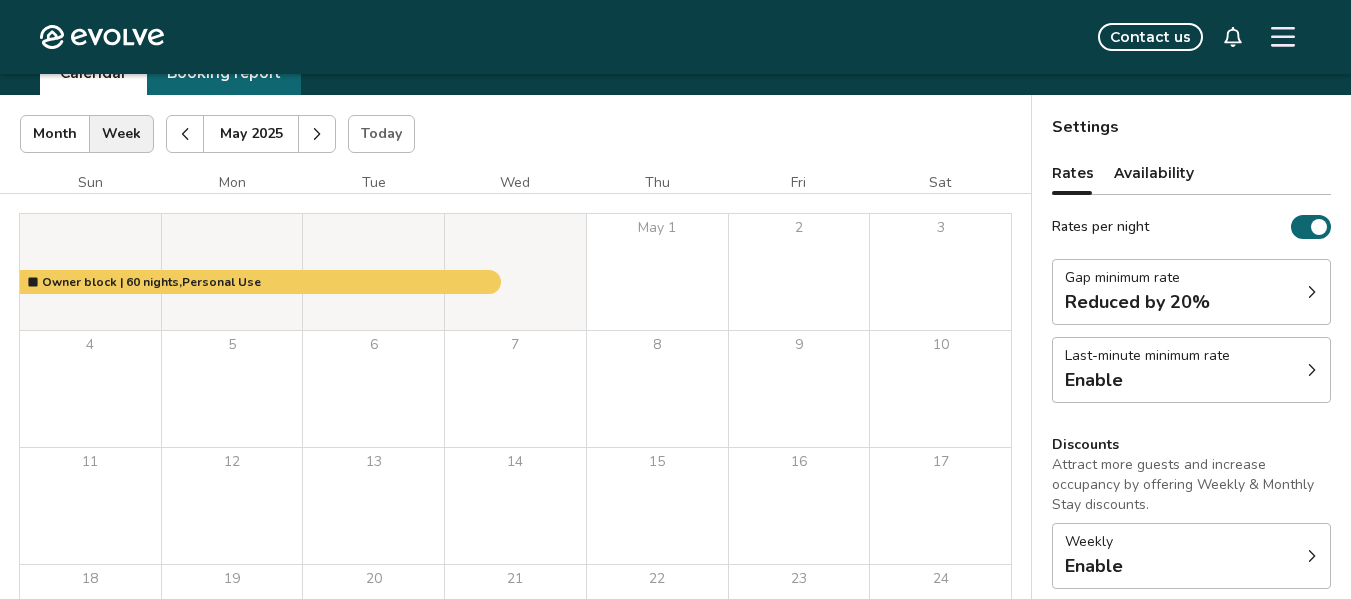 scroll, scrollTop: 35, scrollLeft: 0, axis: vertical 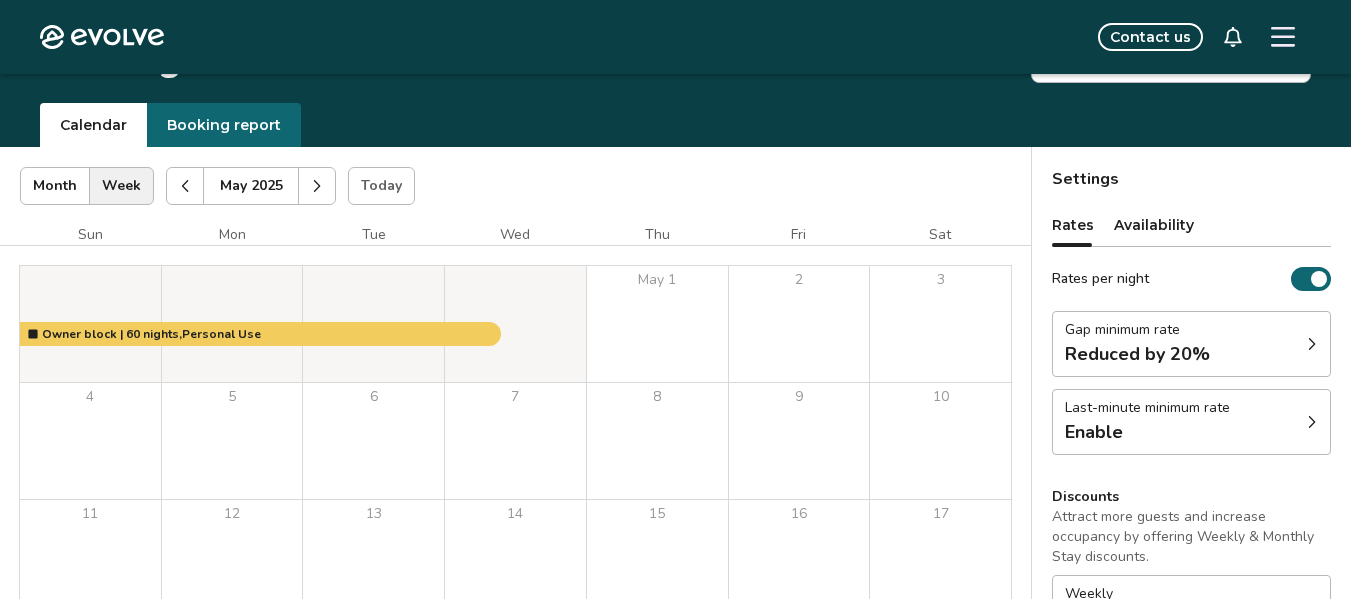 click 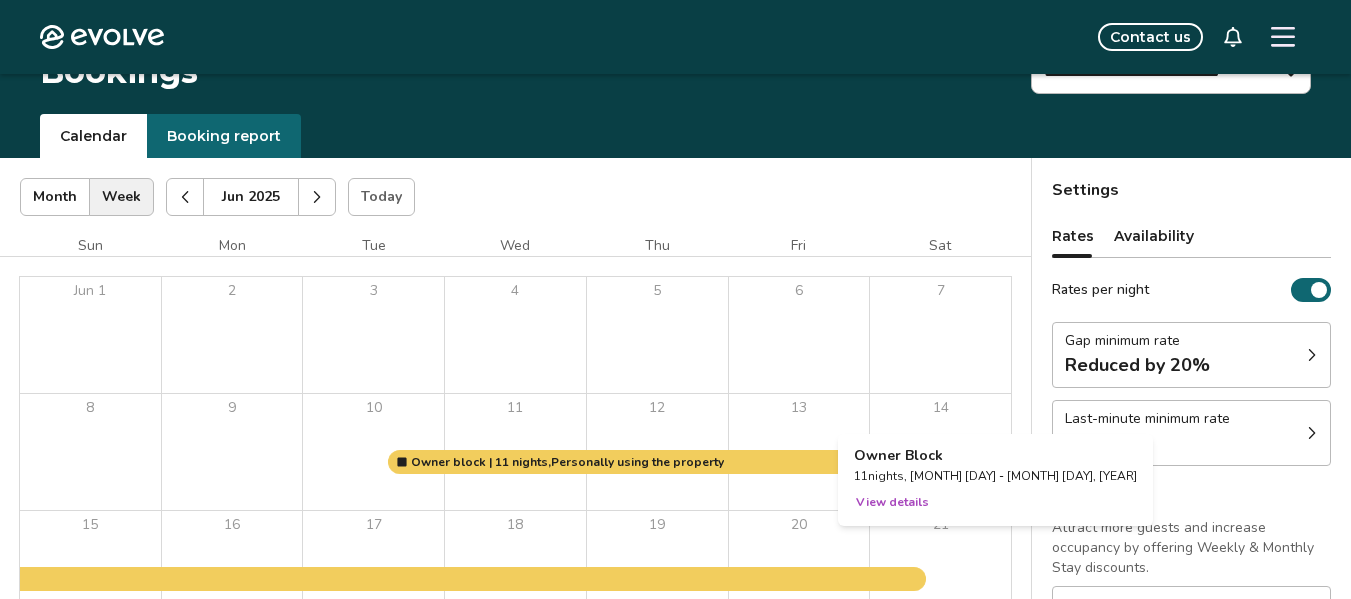 scroll, scrollTop: 0, scrollLeft: 0, axis: both 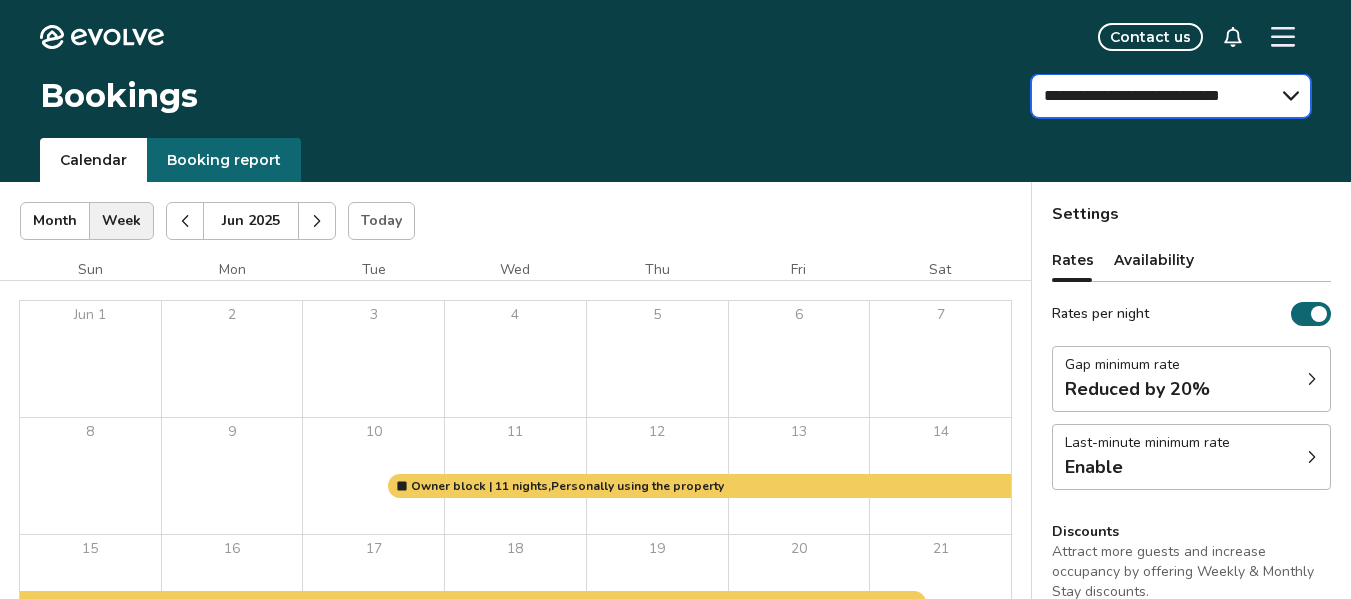 click on "**********" at bounding box center (1171, 96) 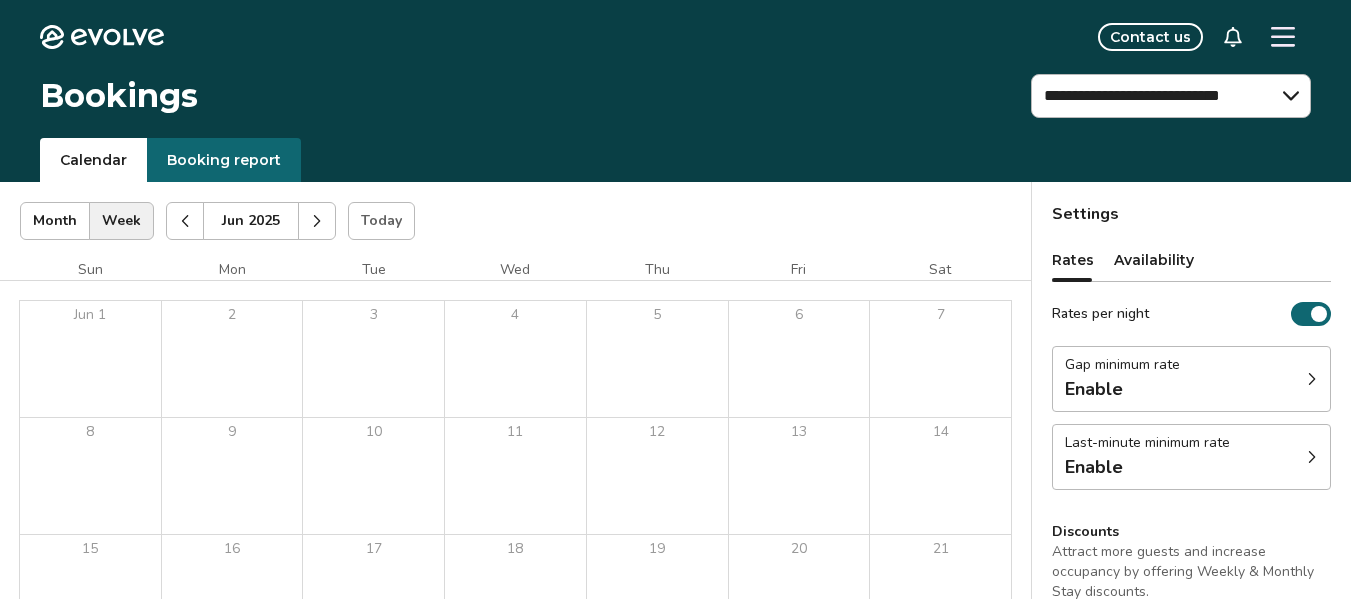click 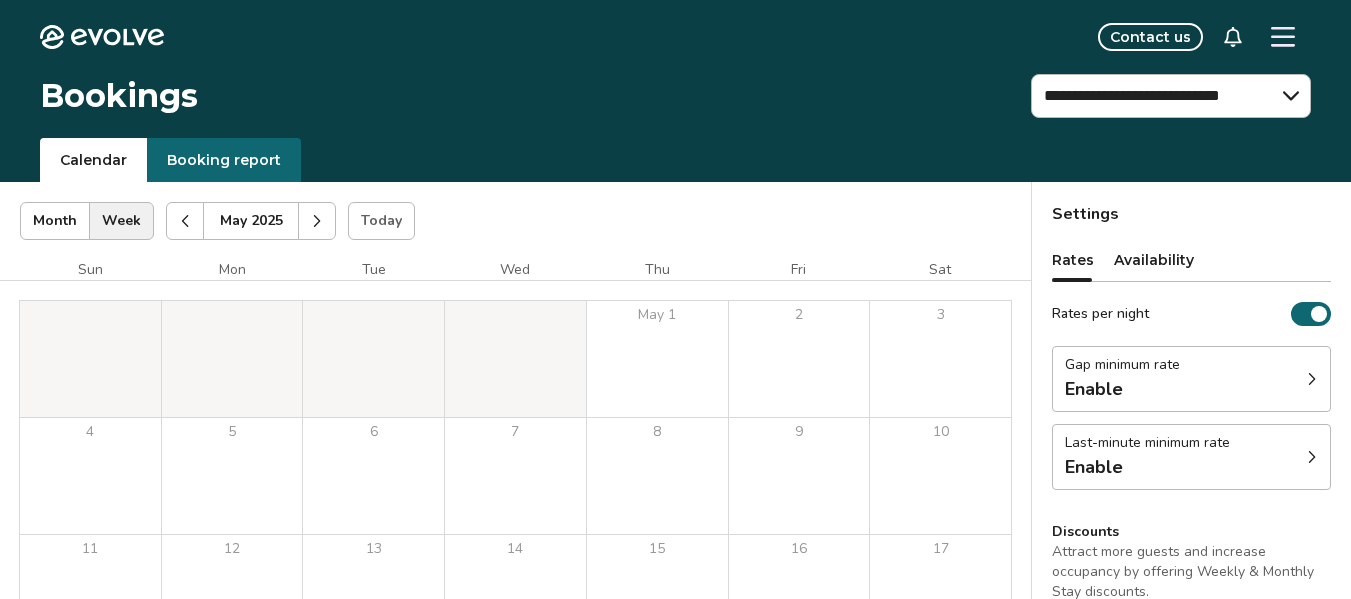 click 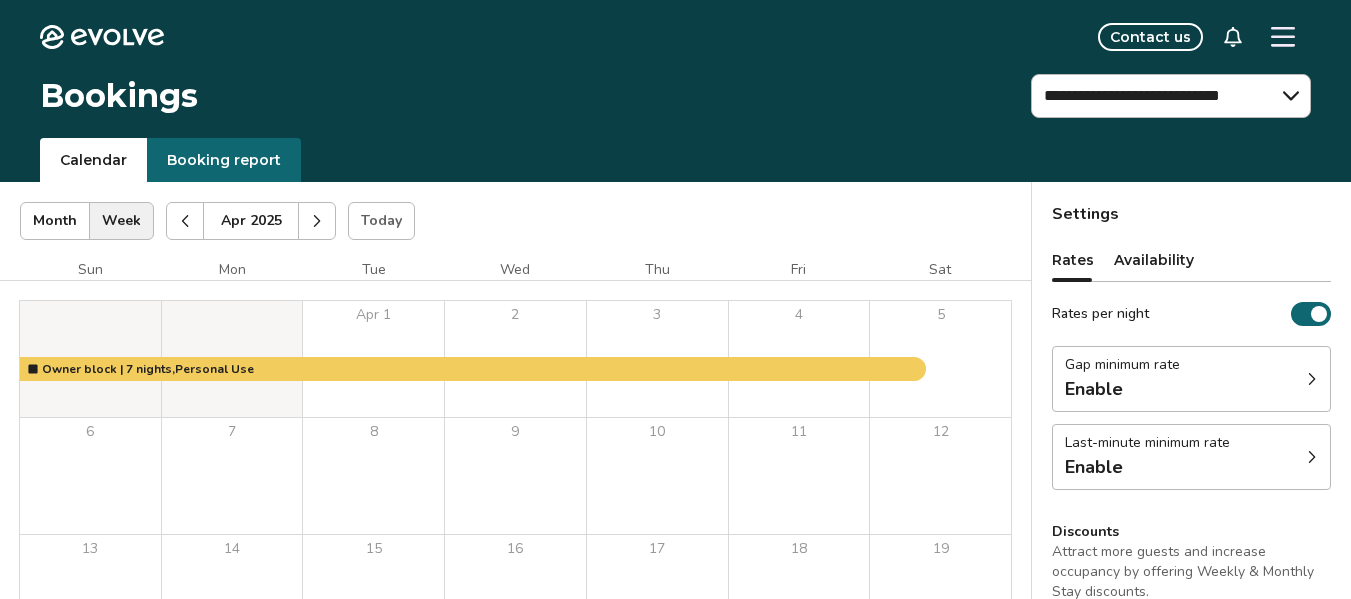 click 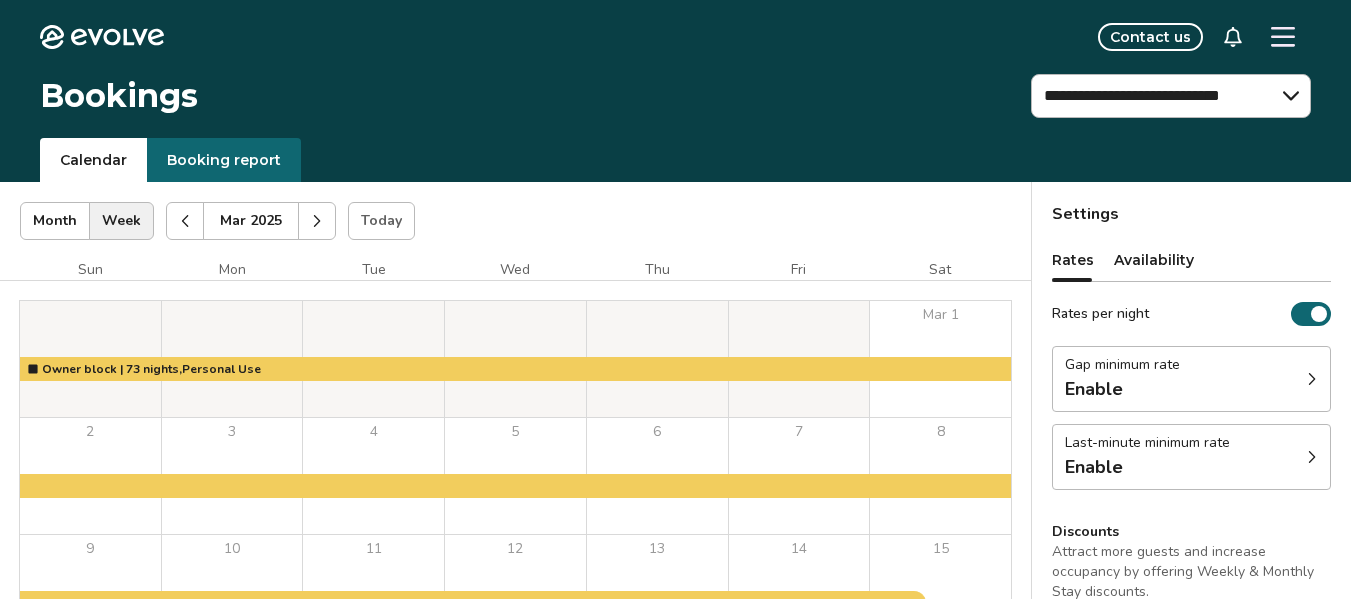 click 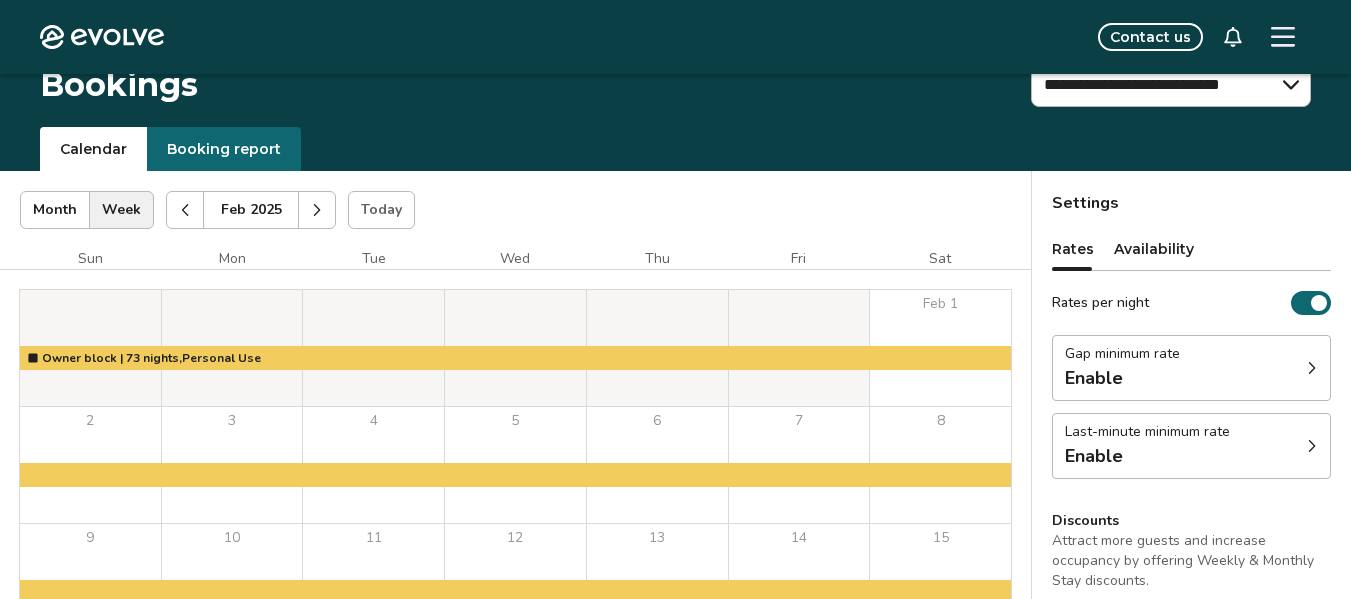 scroll, scrollTop: 0, scrollLeft: 0, axis: both 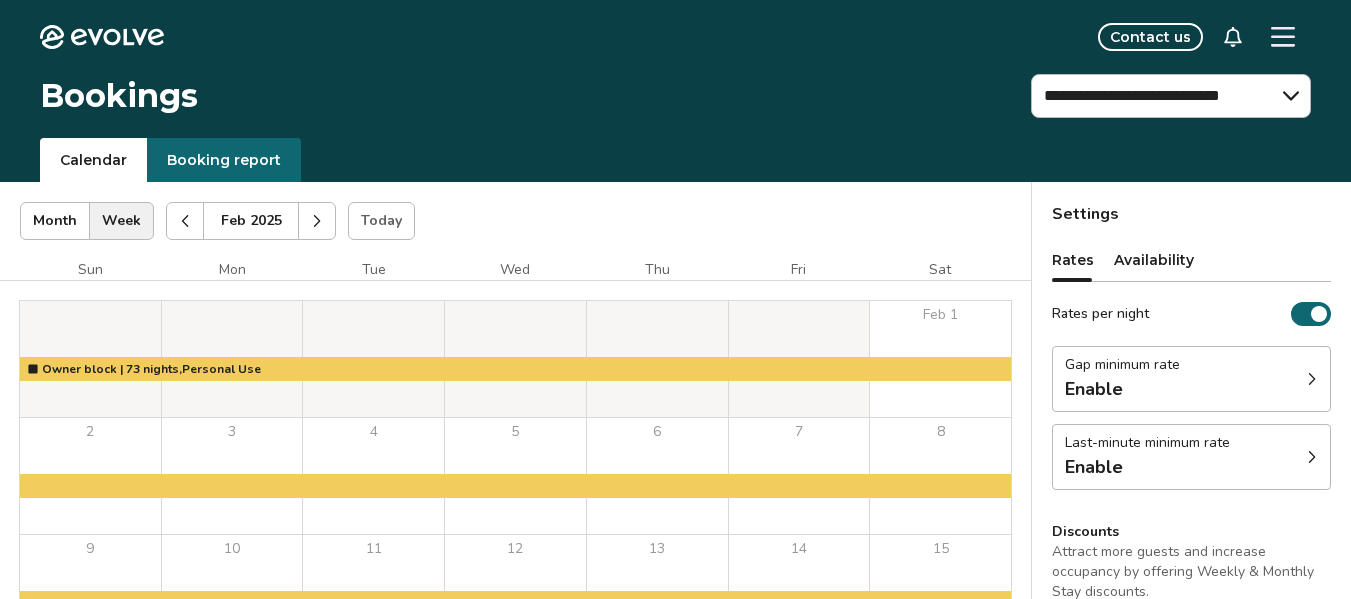 click 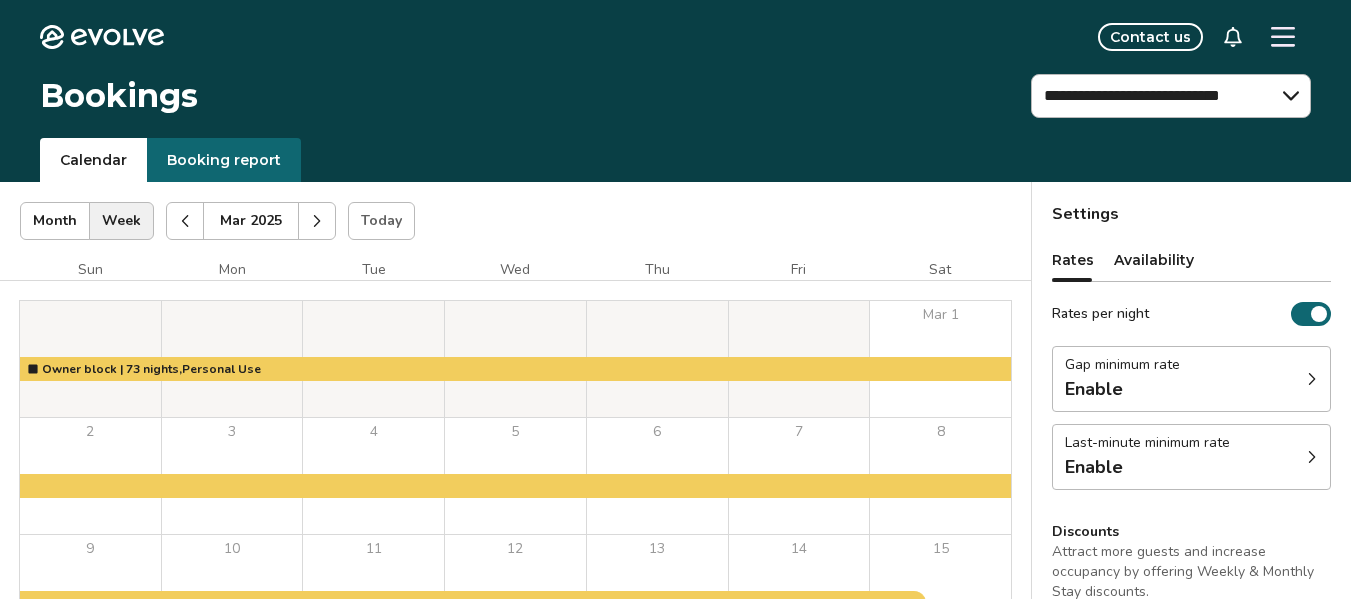 click 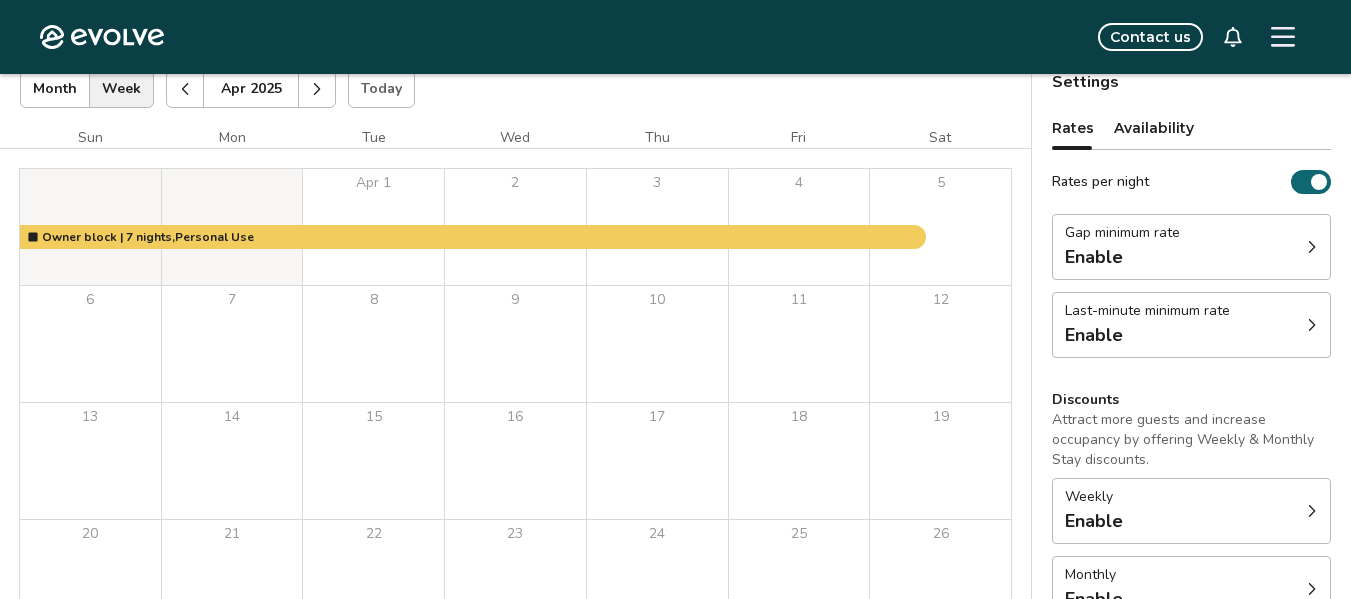 scroll, scrollTop: 133, scrollLeft: 0, axis: vertical 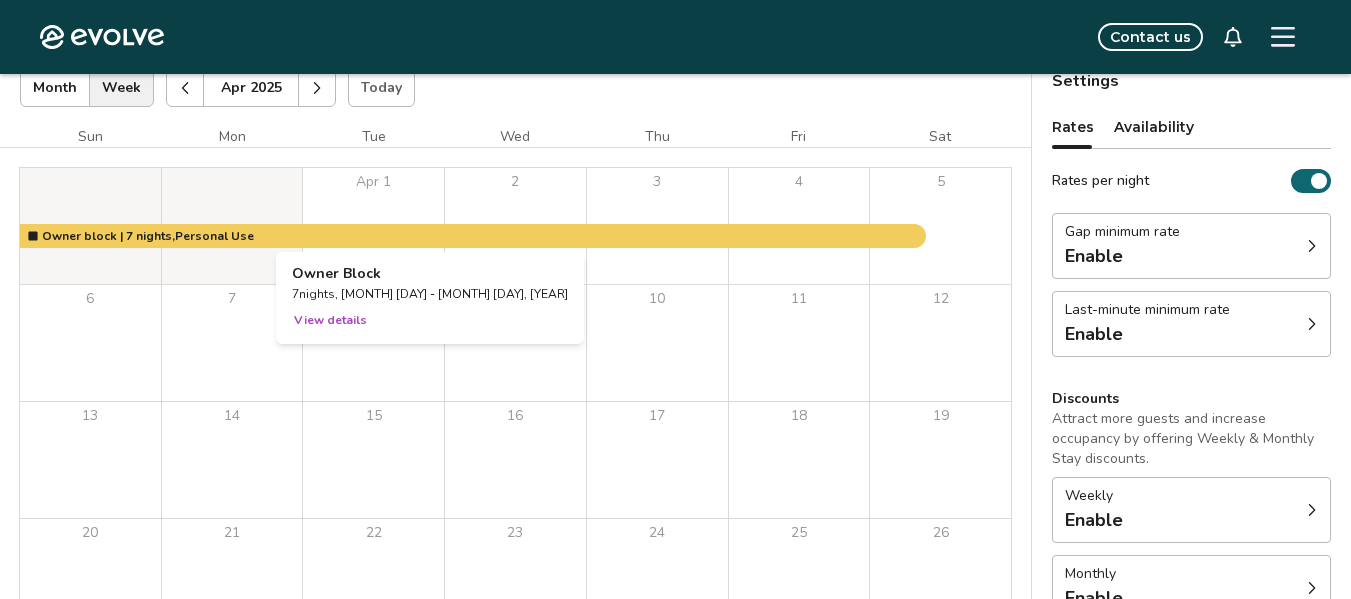 click at bounding box center (373, 226) 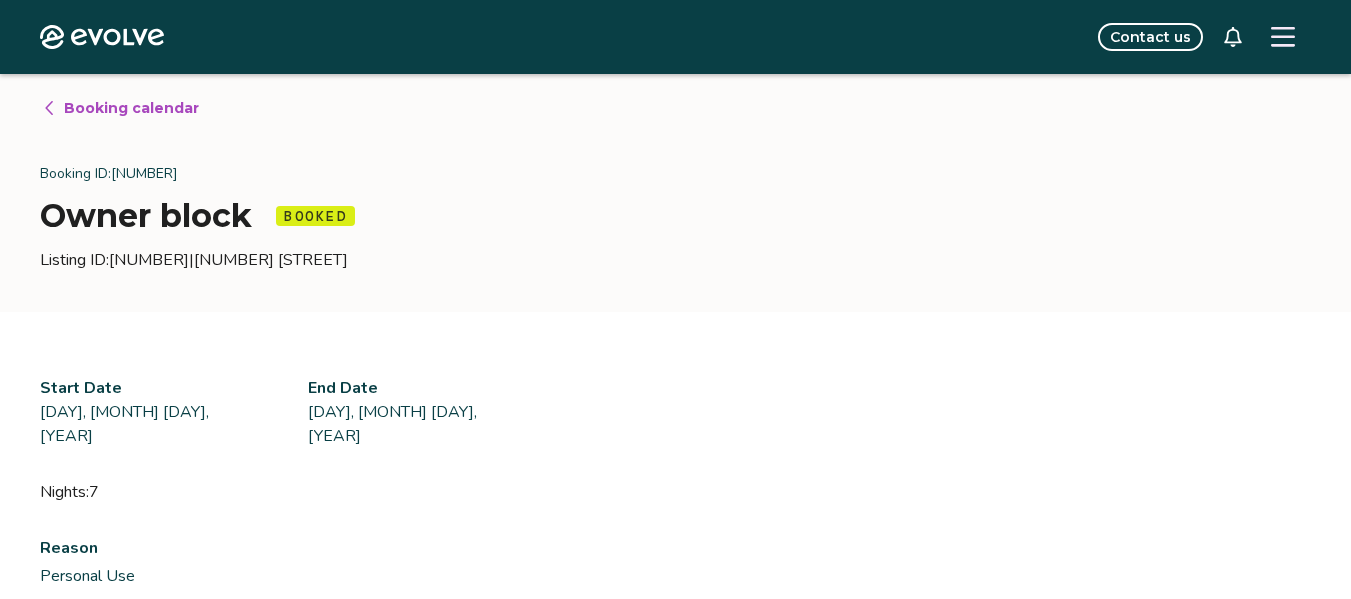 scroll, scrollTop: 0, scrollLeft: 0, axis: both 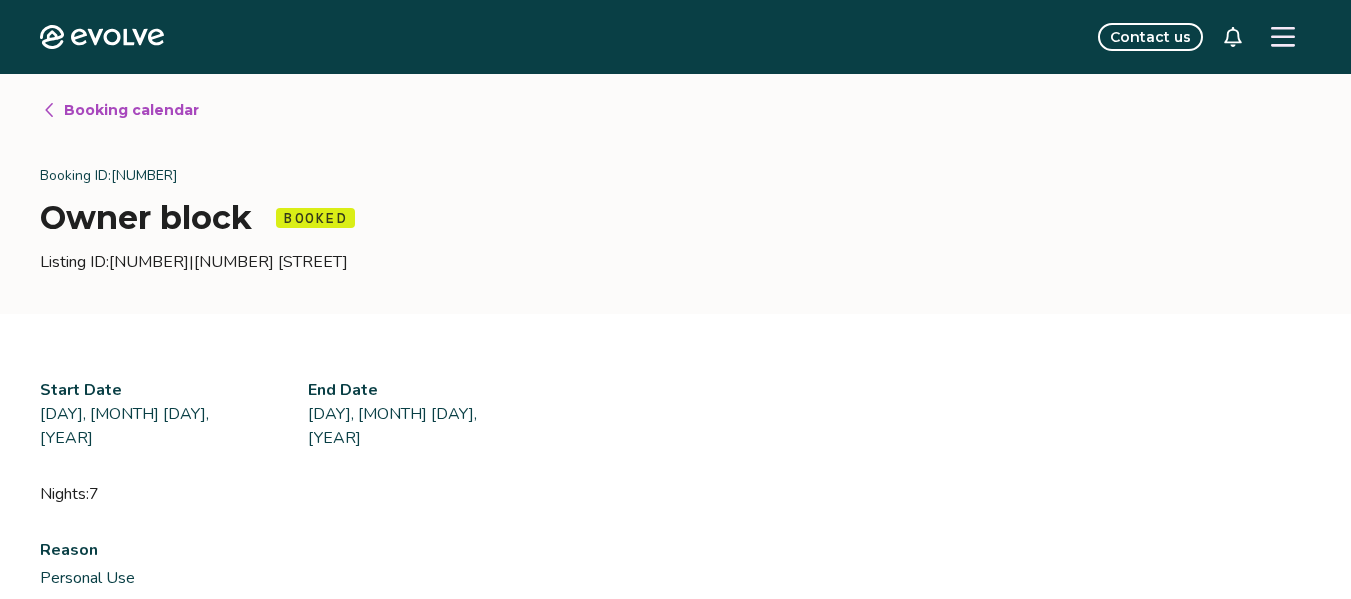 click on "Booking calendar" at bounding box center (131, 110) 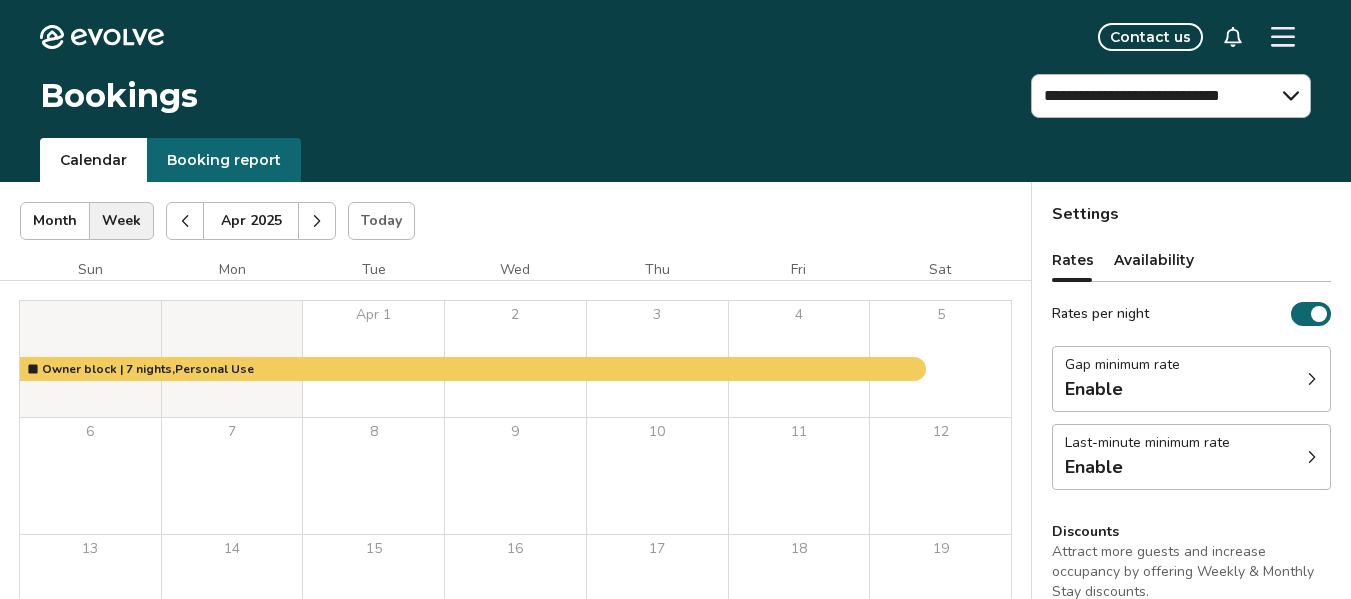 click 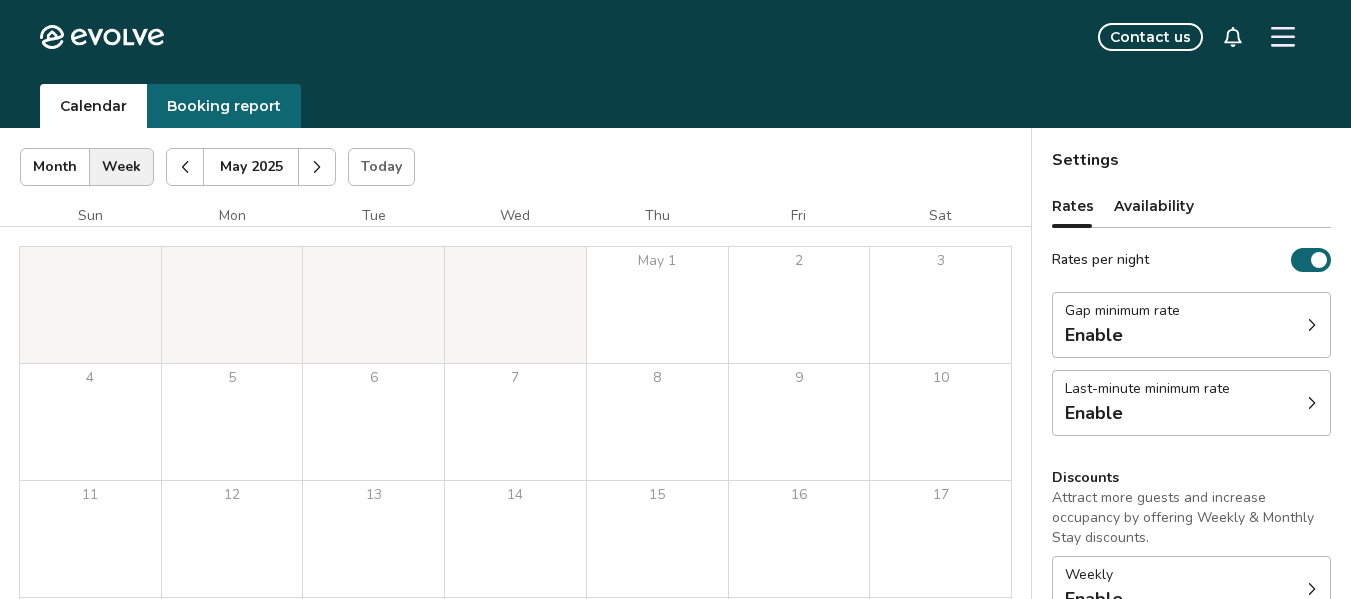 scroll, scrollTop: 0, scrollLeft: 0, axis: both 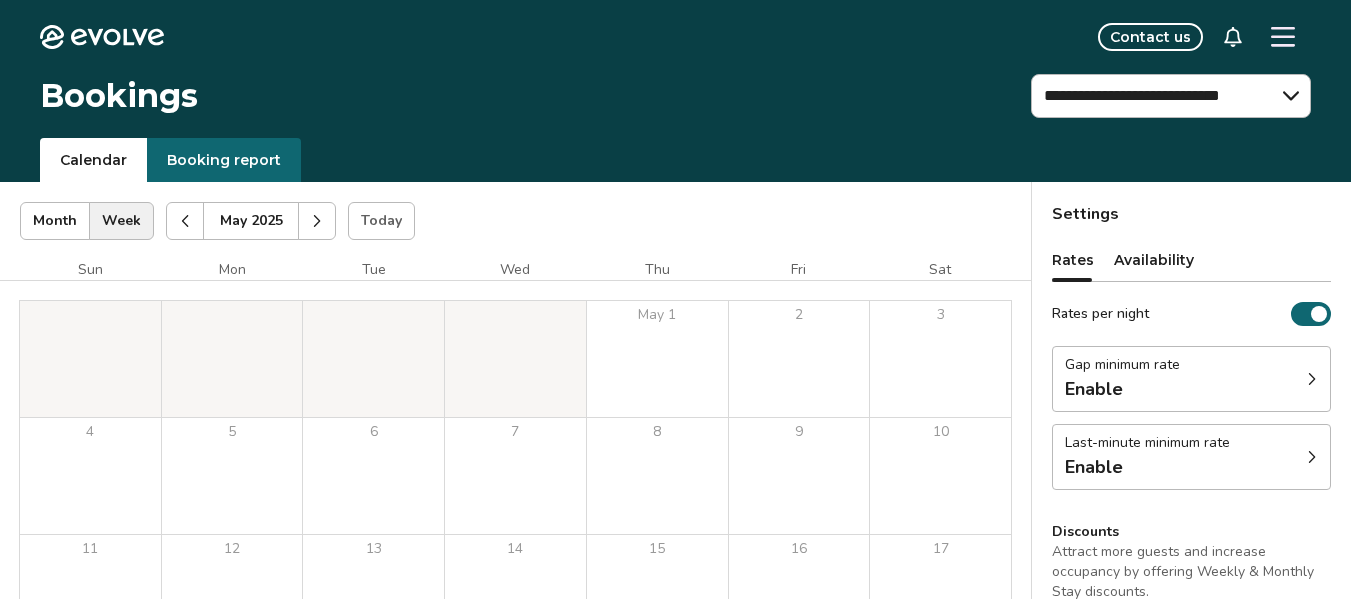 click at bounding box center [317, 221] 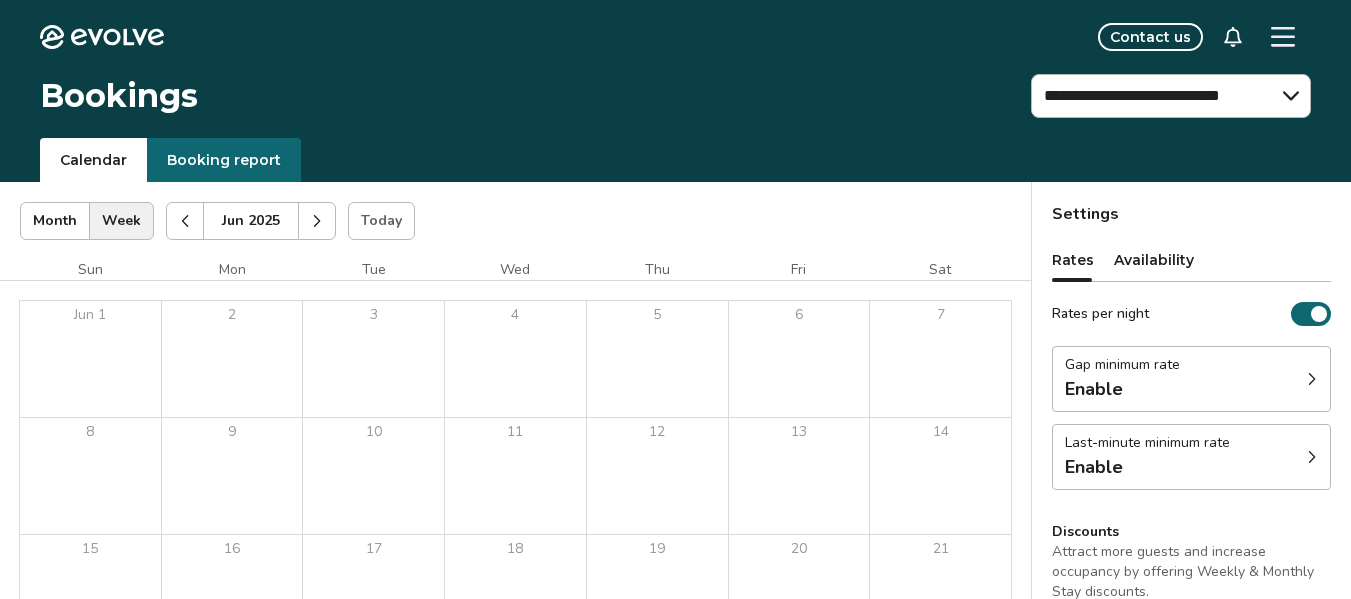 click at bounding box center (317, 221) 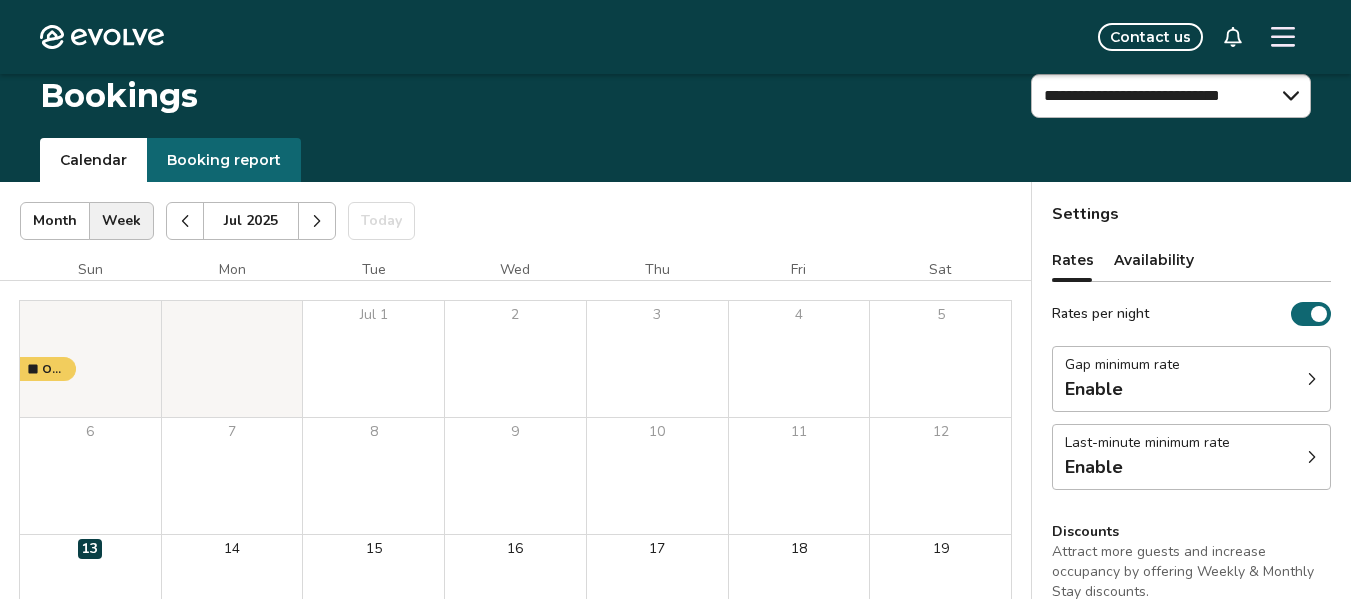 scroll, scrollTop: 133, scrollLeft: 0, axis: vertical 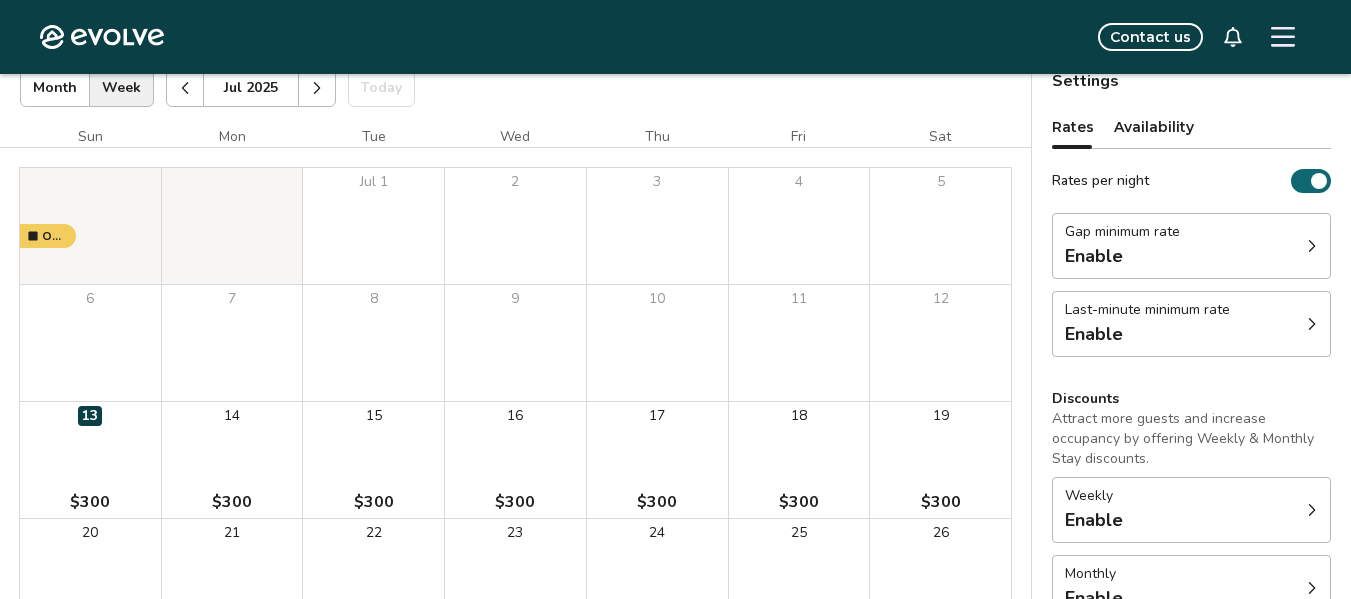 click 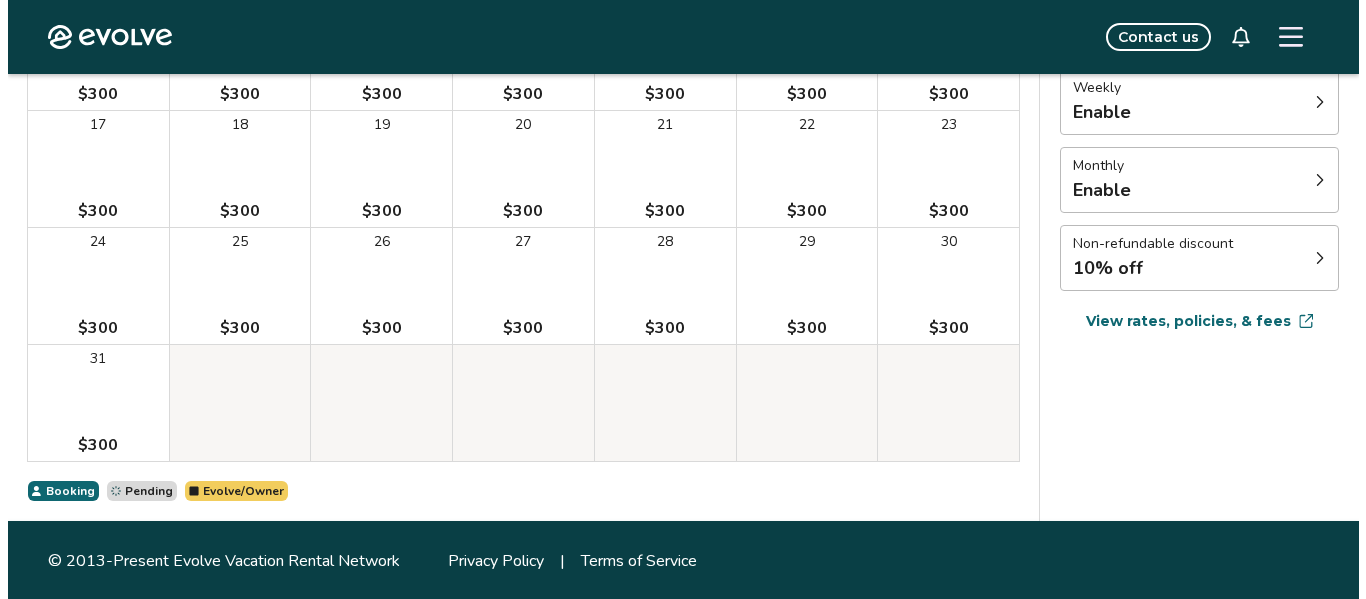 scroll, scrollTop: 543, scrollLeft: 0, axis: vertical 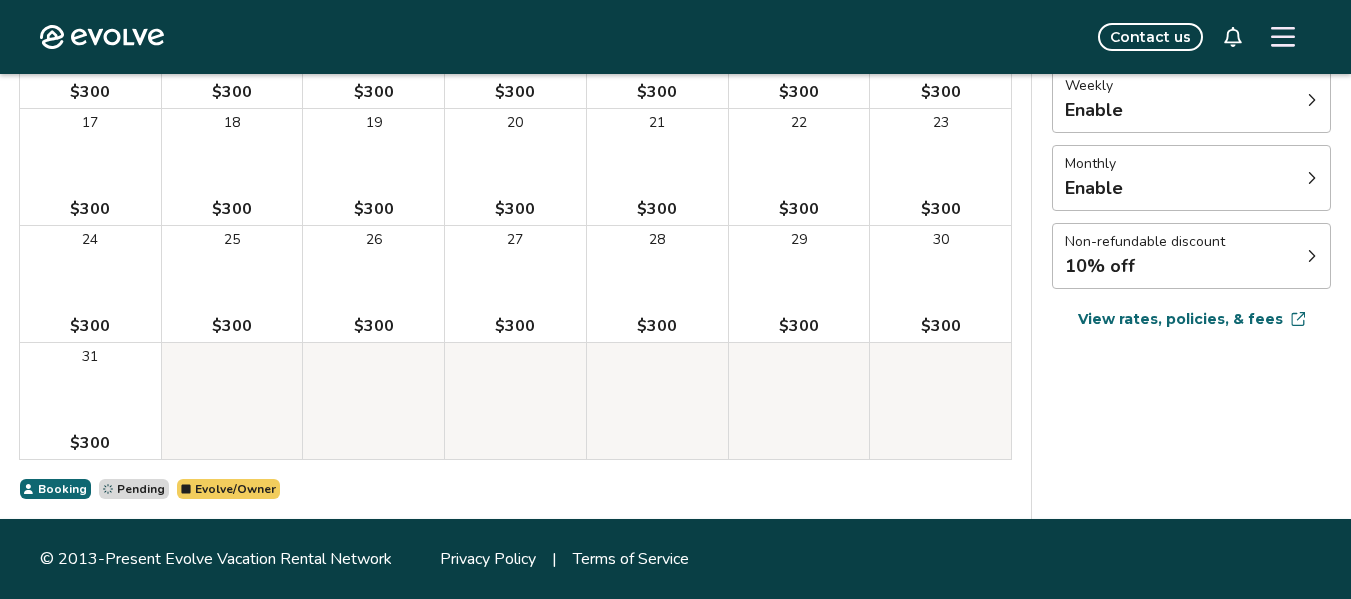 click 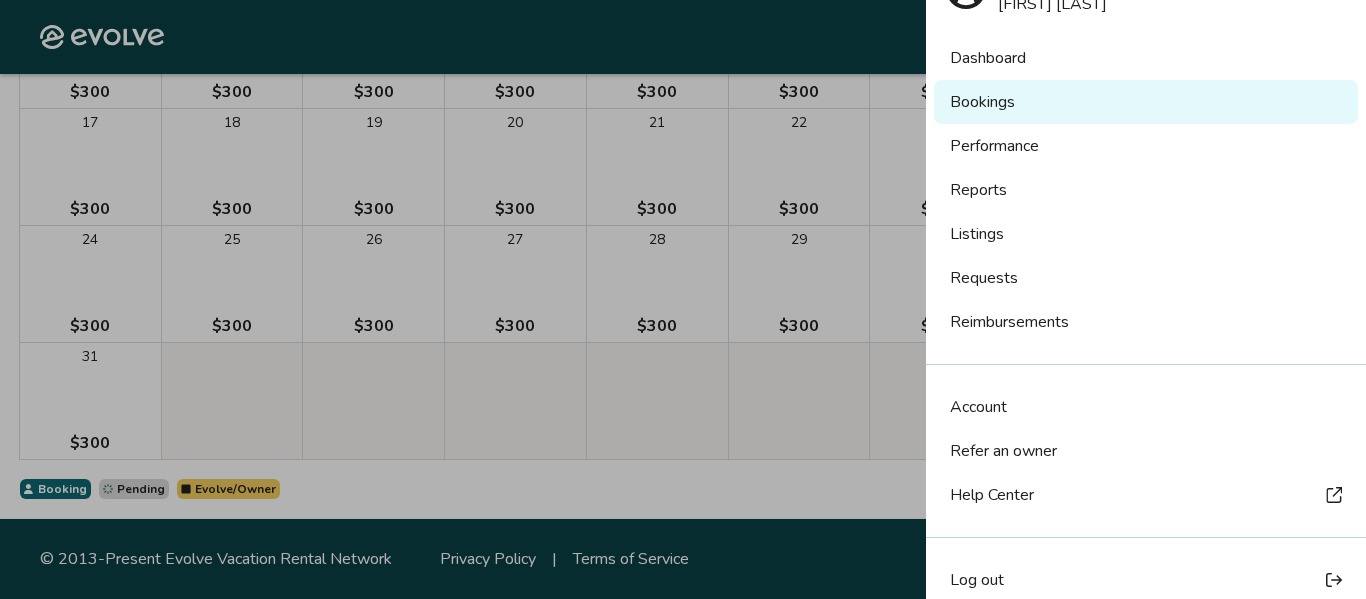 scroll, scrollTop: 81, scrollLeft: 0, axis: vertical 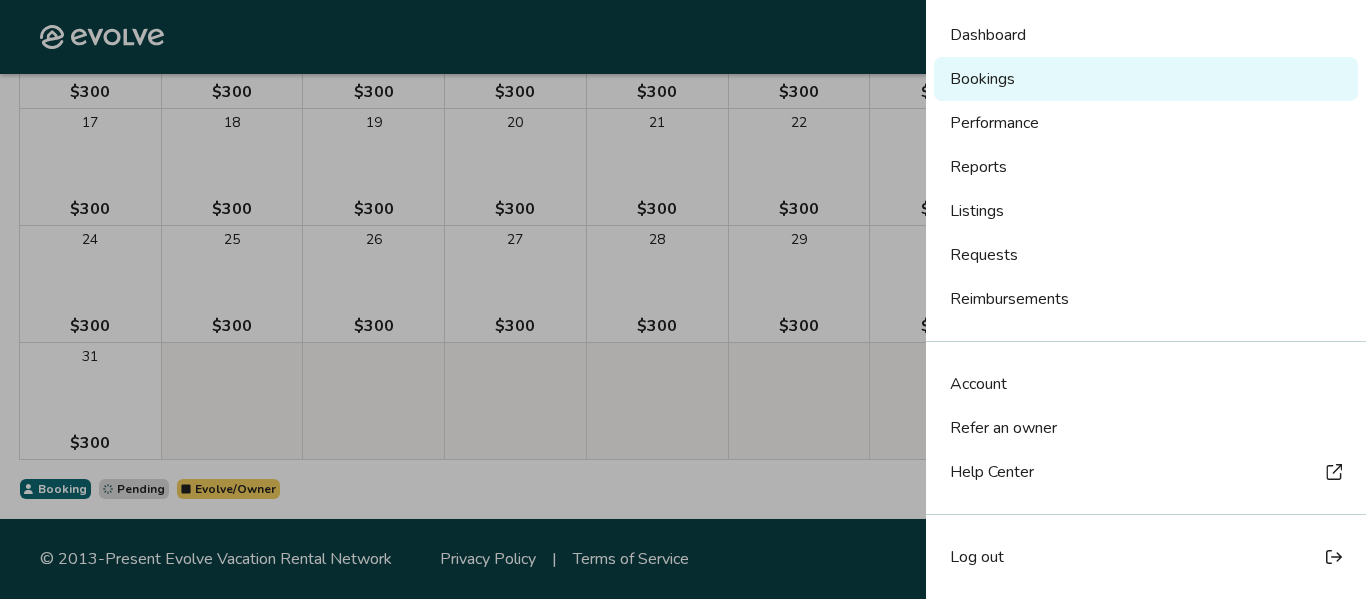 click on "Log out" at bounding box center [977, 557] 